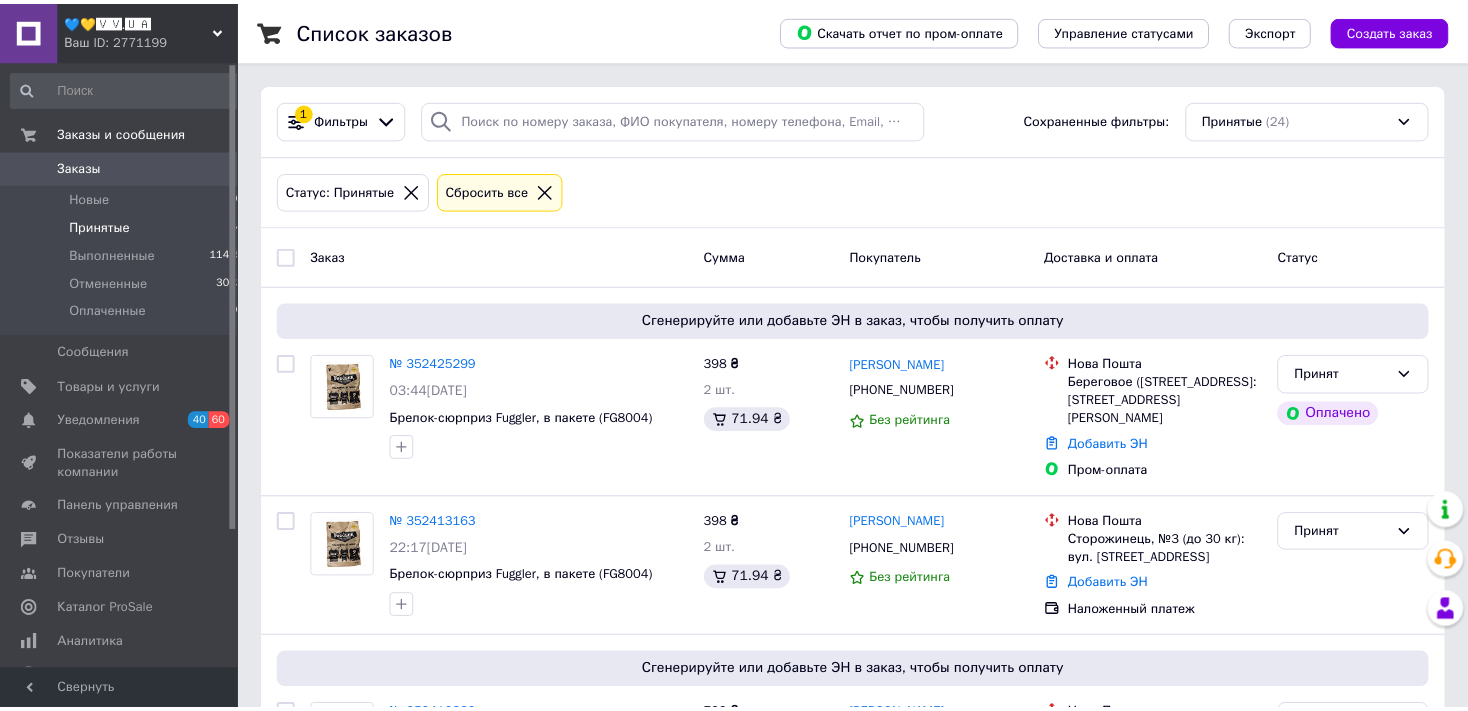 scroll, scrollTop: 0, scrollLeft: 0, axis: both 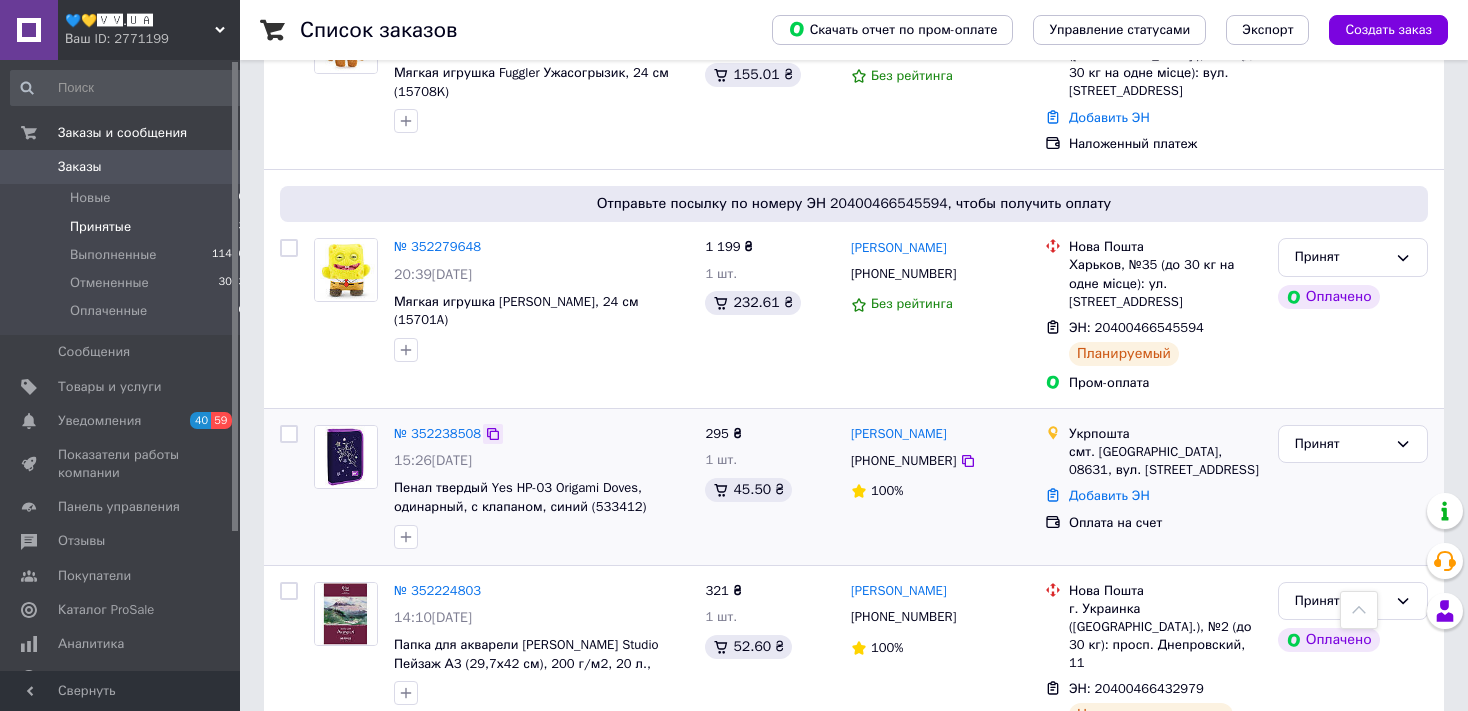 click 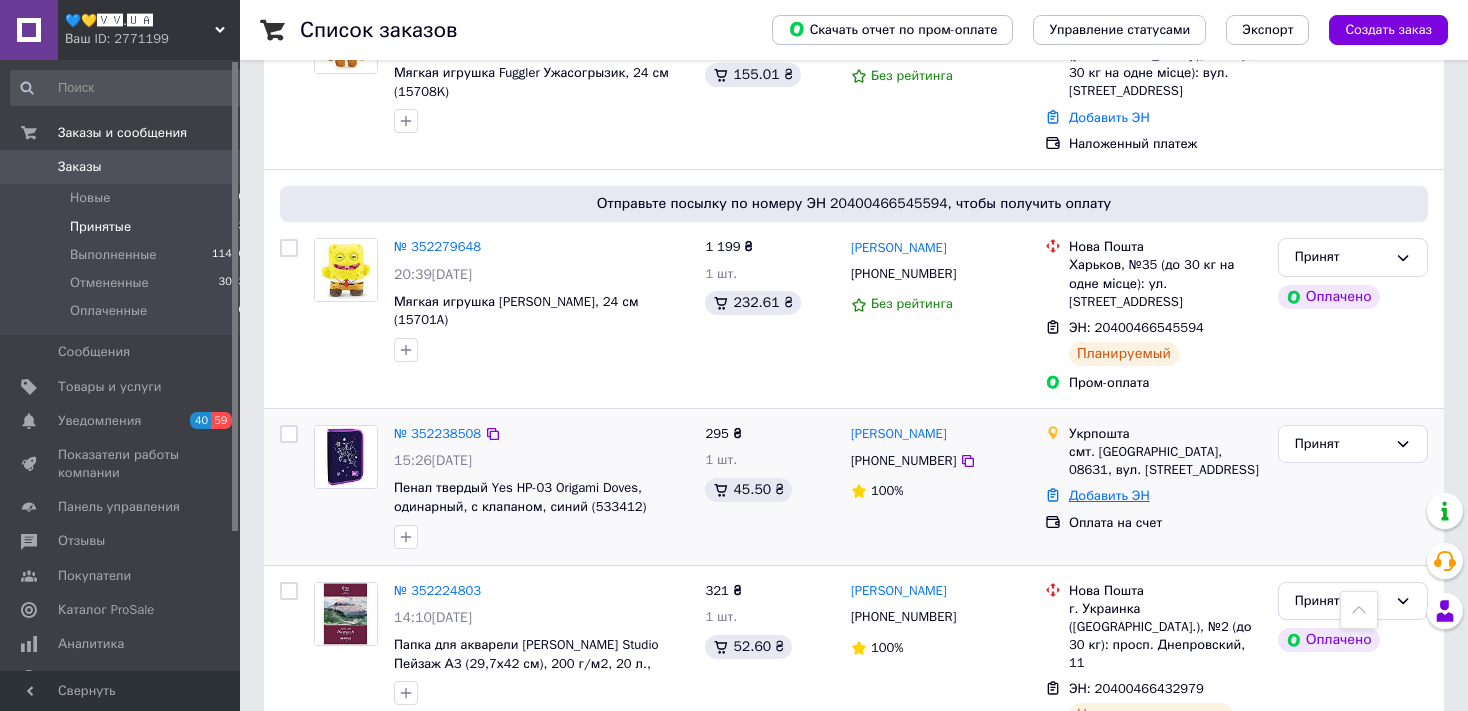 click on "Добавить ЭН" at bounding box center (1109, 495) 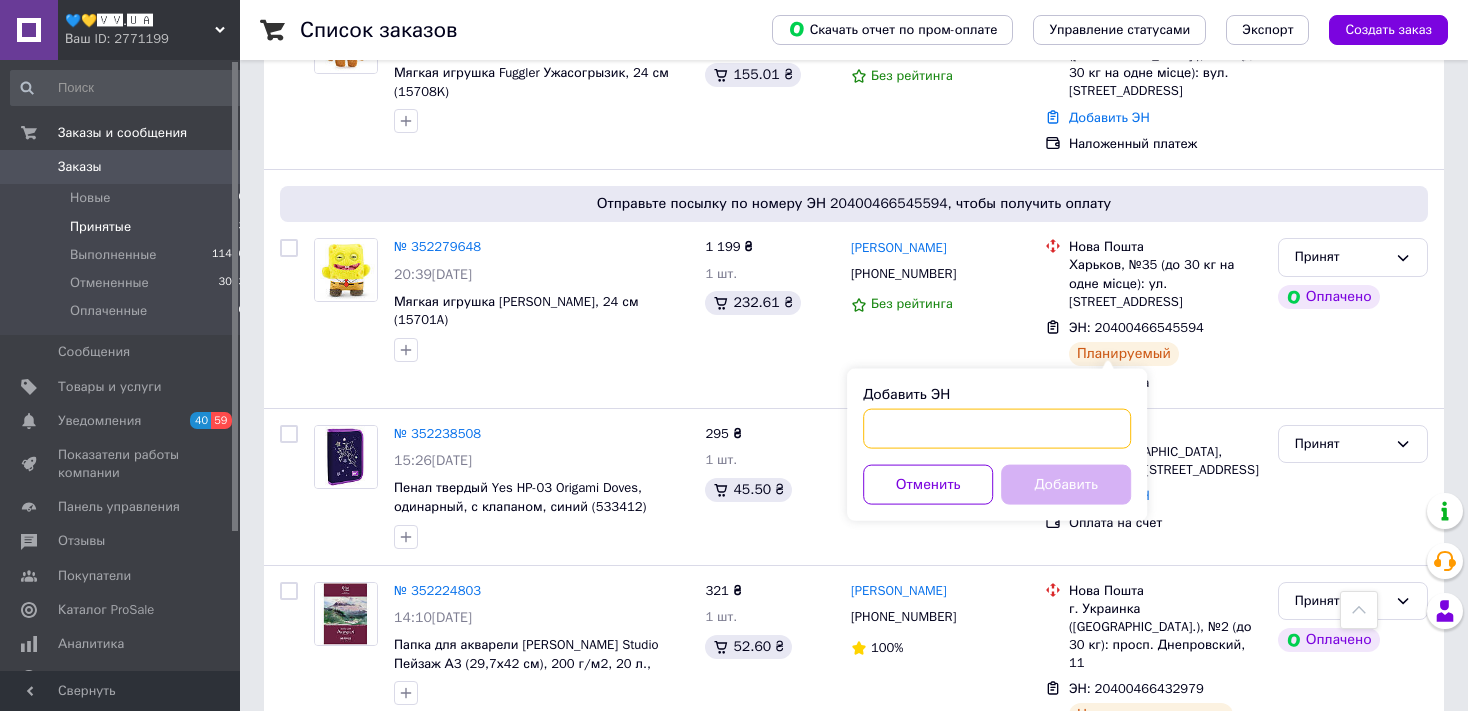 click on "Добавить ЭН" at bounding box center (997, 429) 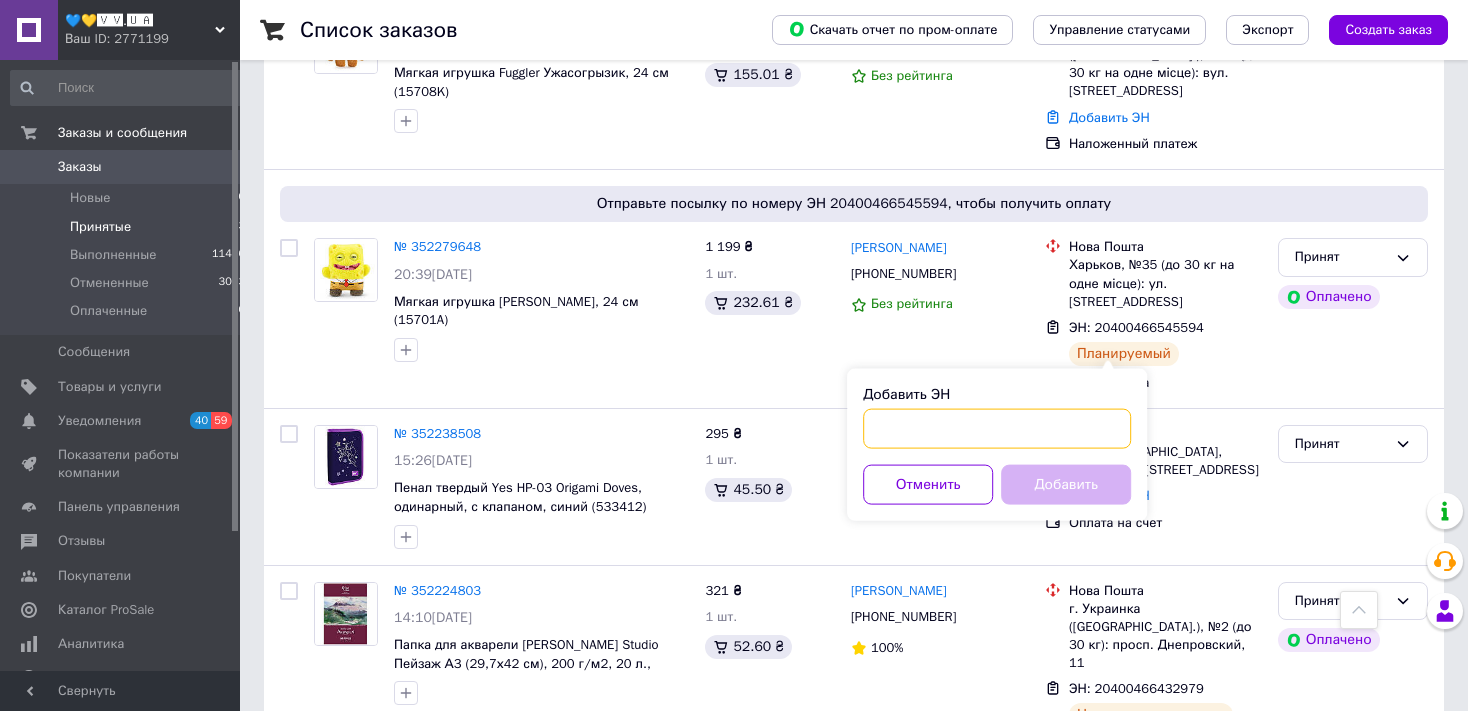 paste on "0503763726276" 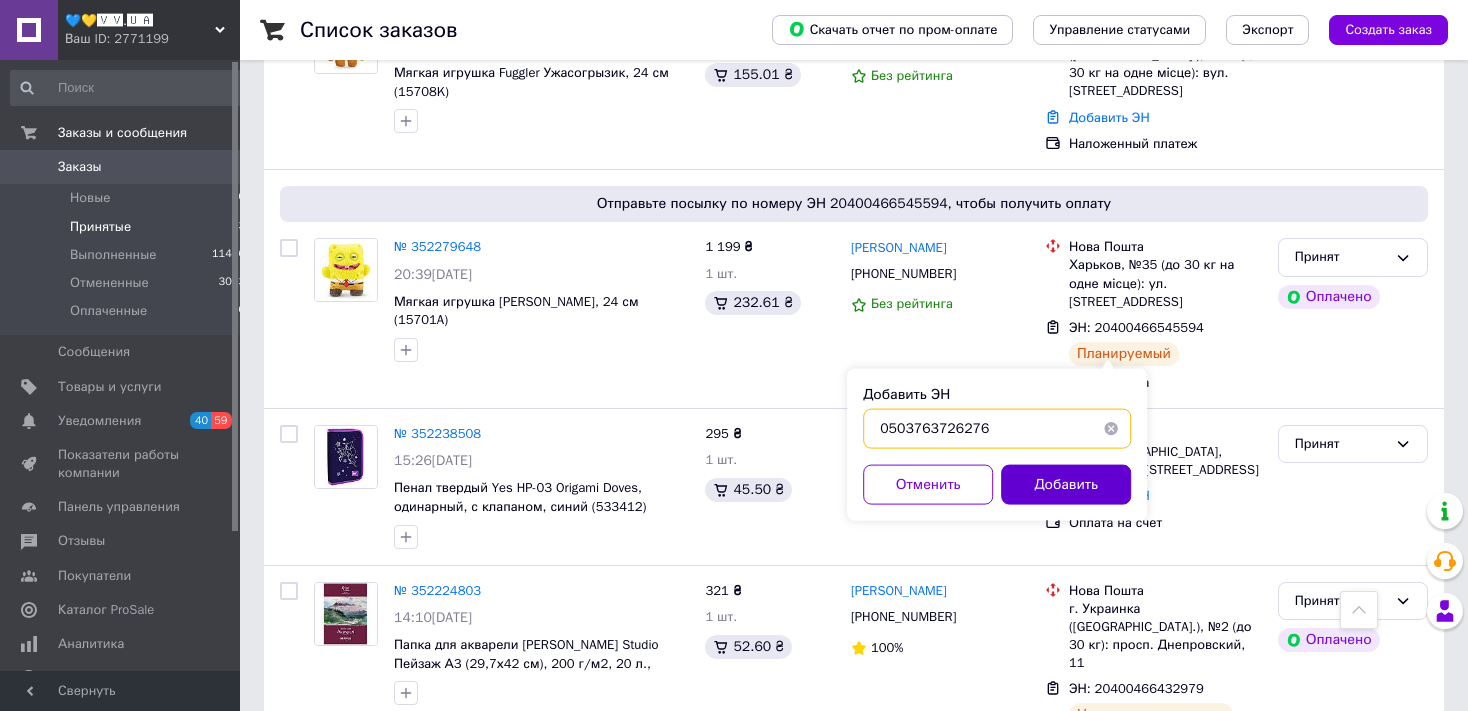 type on "0503763726276" 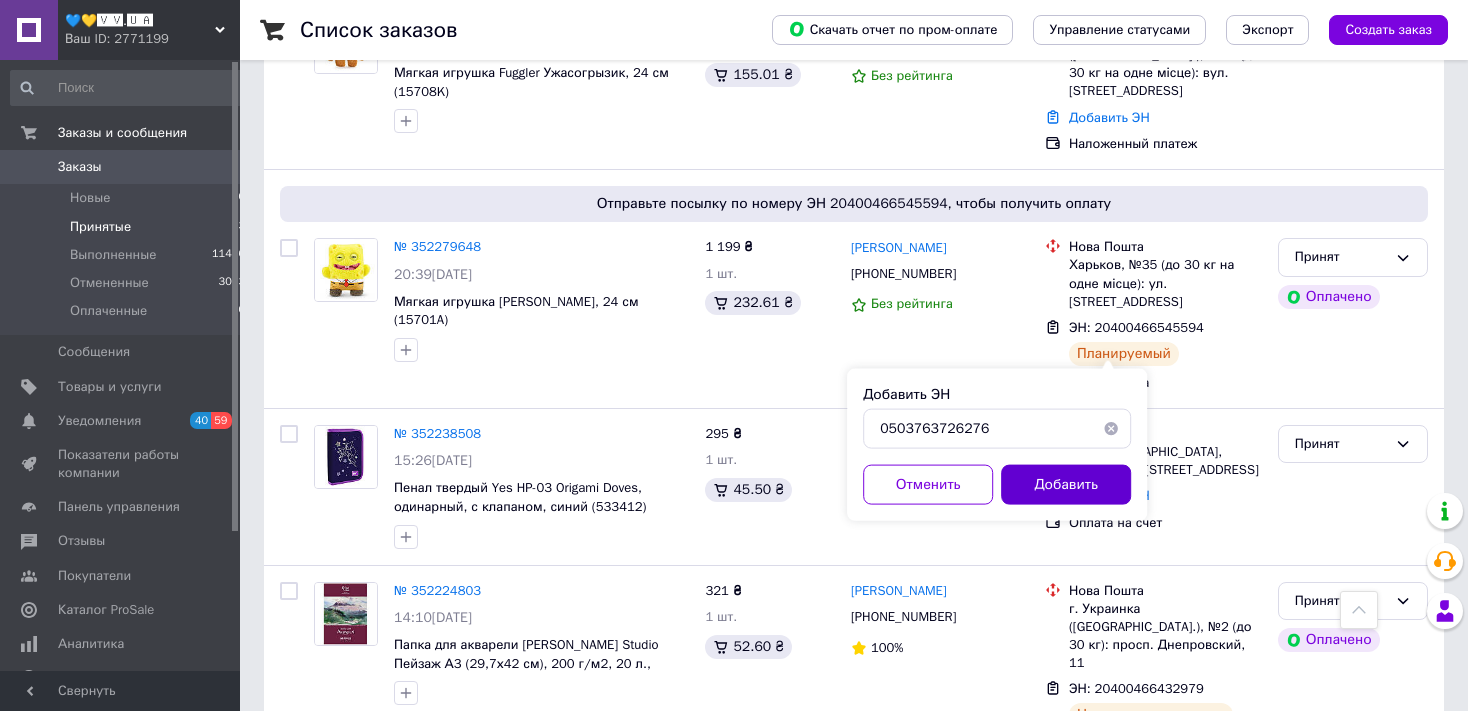 click on "Добавить" at bounding box center (1066, 485) 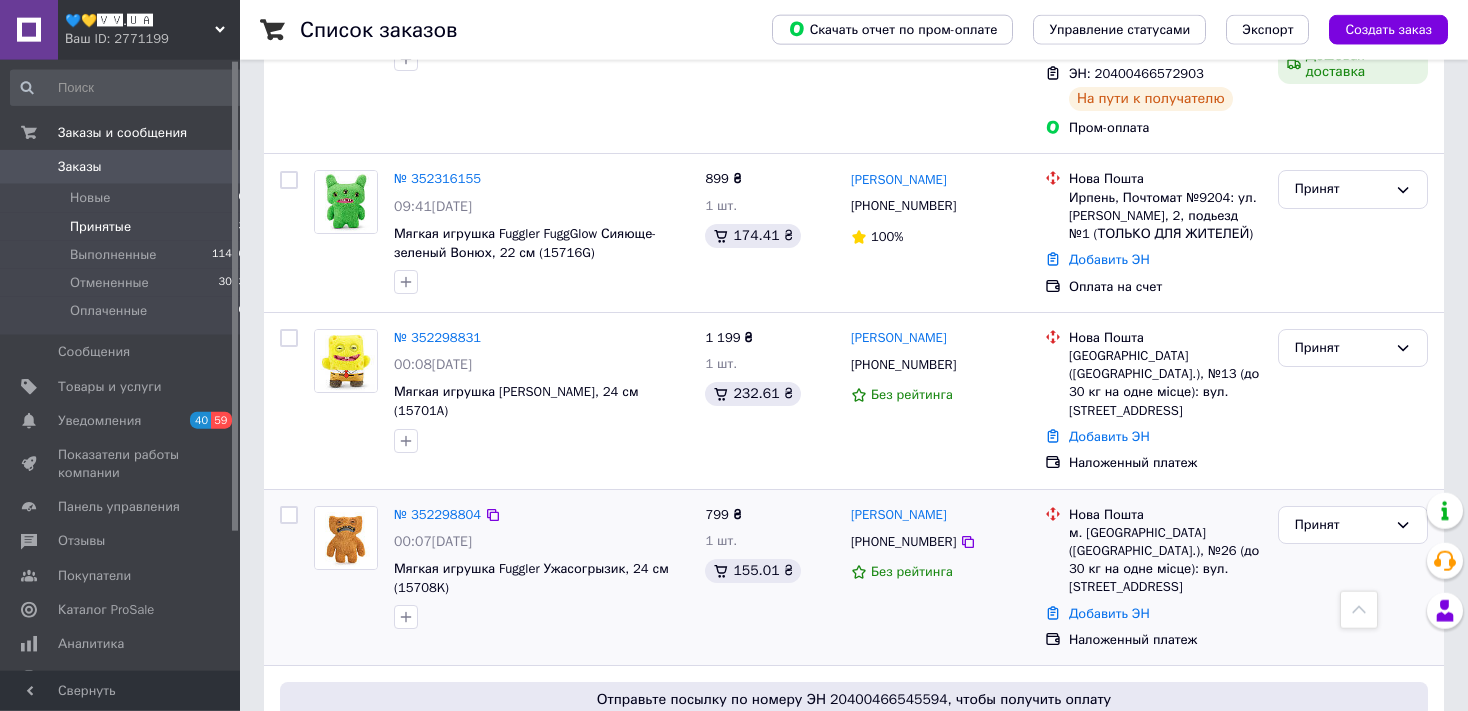 scroll, scrollTop: 2013, scrollLeft: 0, axis: vertical 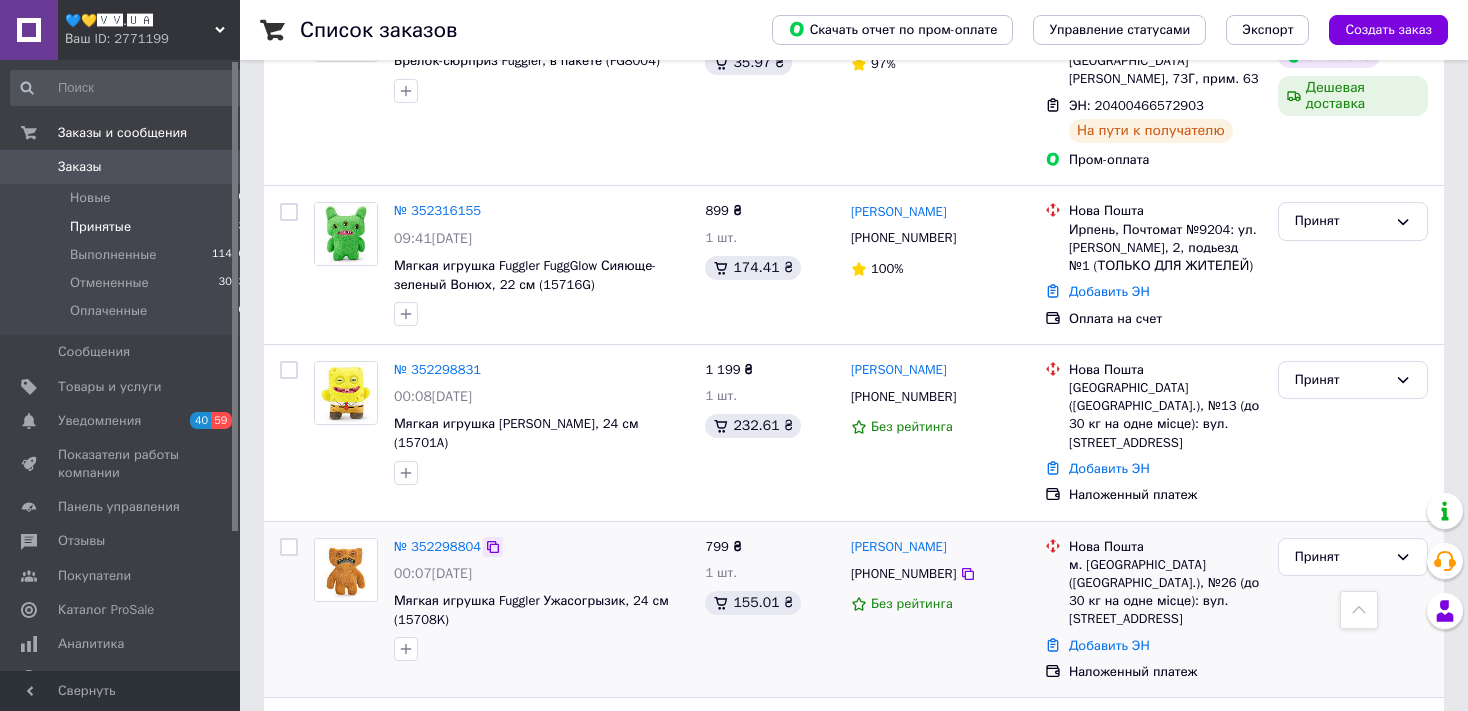 click 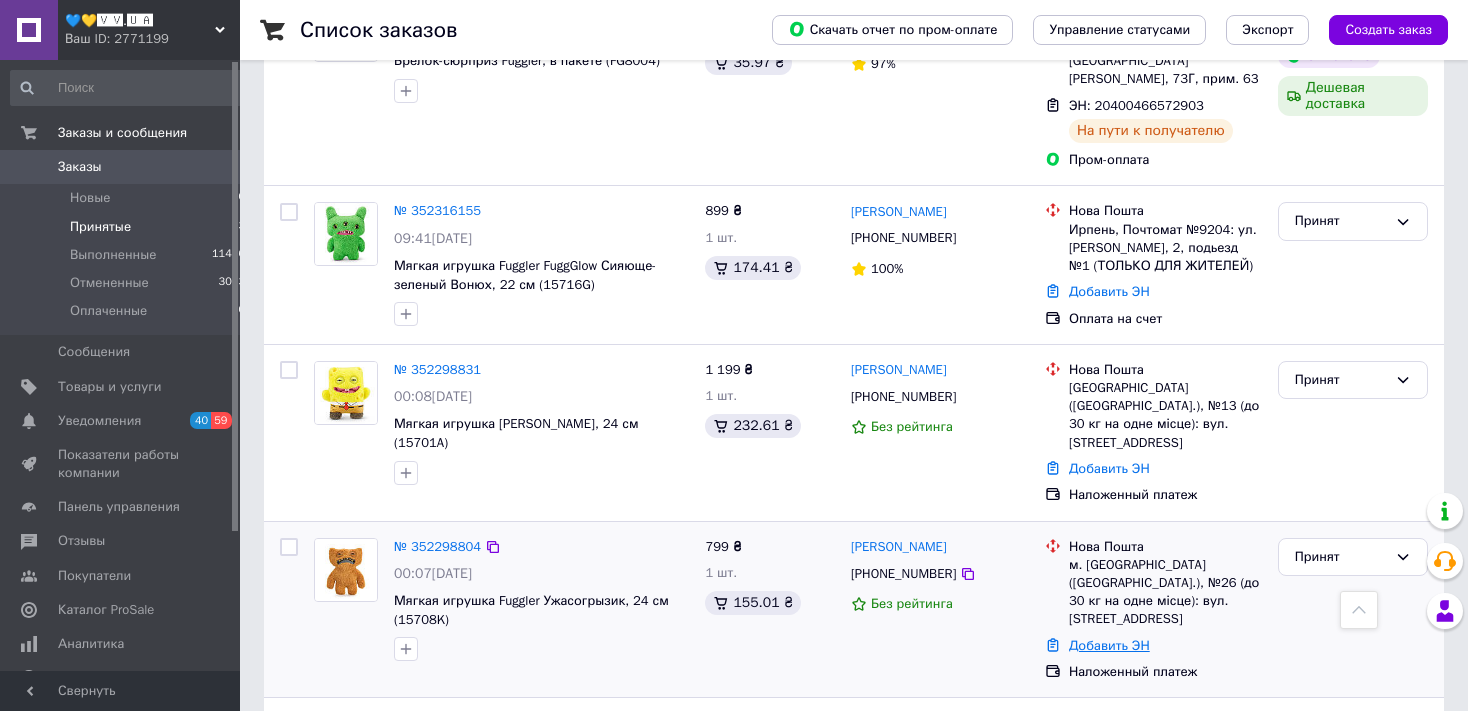click on "Добавить ЭН" at bounding box center (1109, 645) 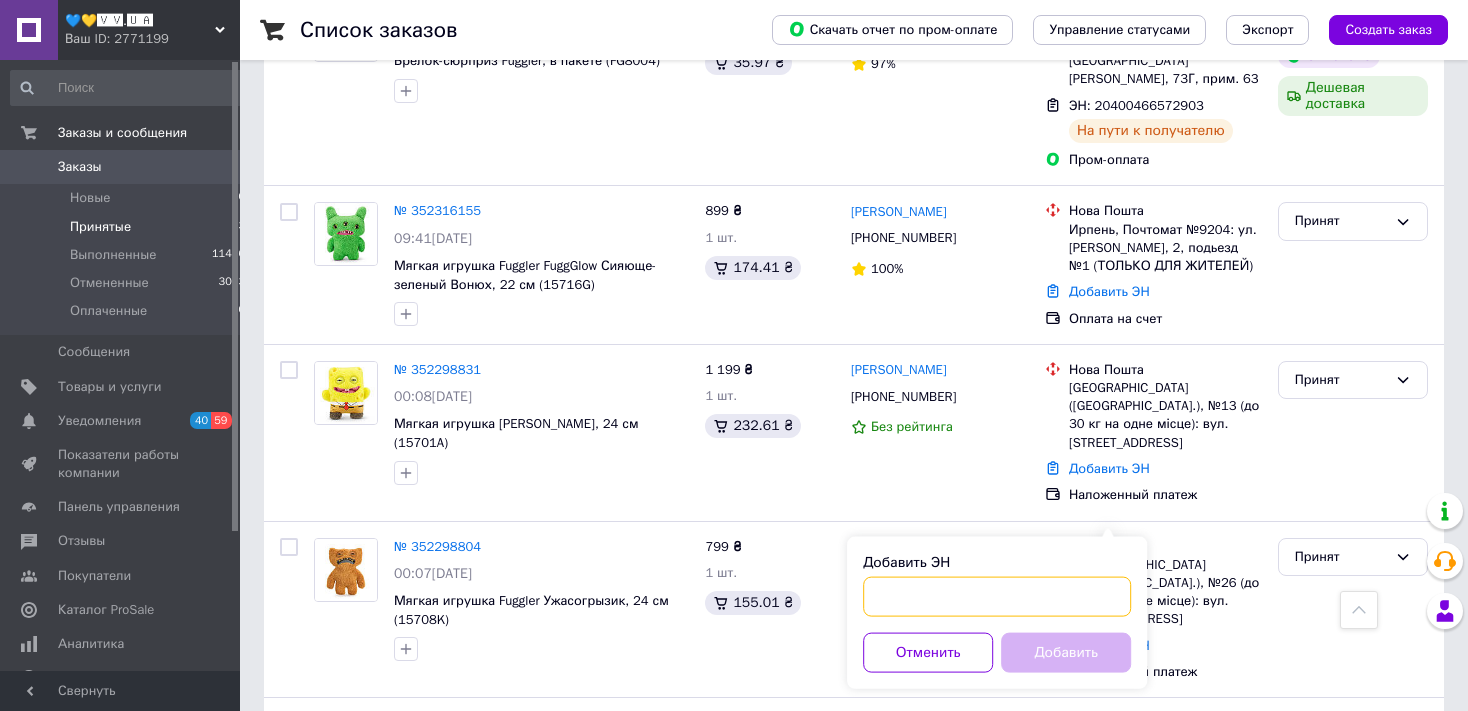 click on "Добавить ЭН" at bounding box center [997, 597] 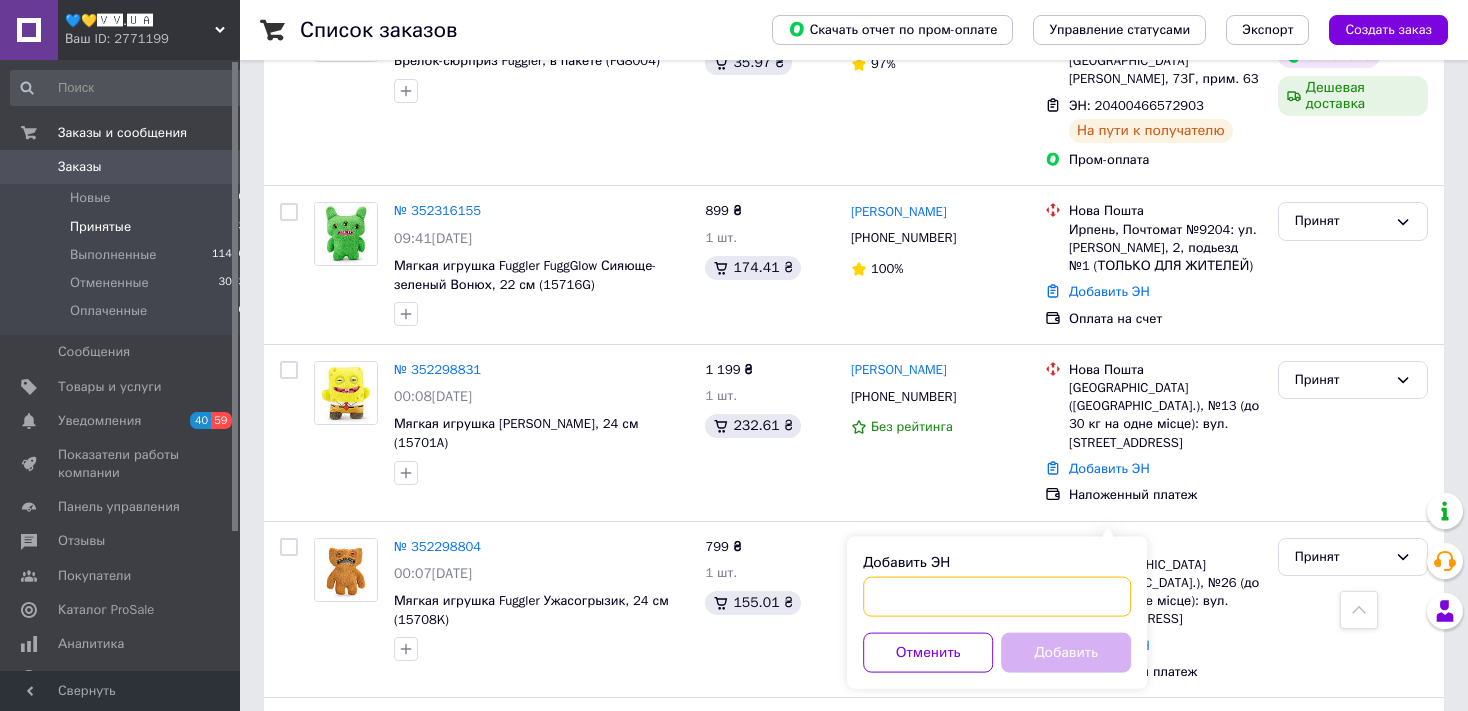 paste on "20400466583760" 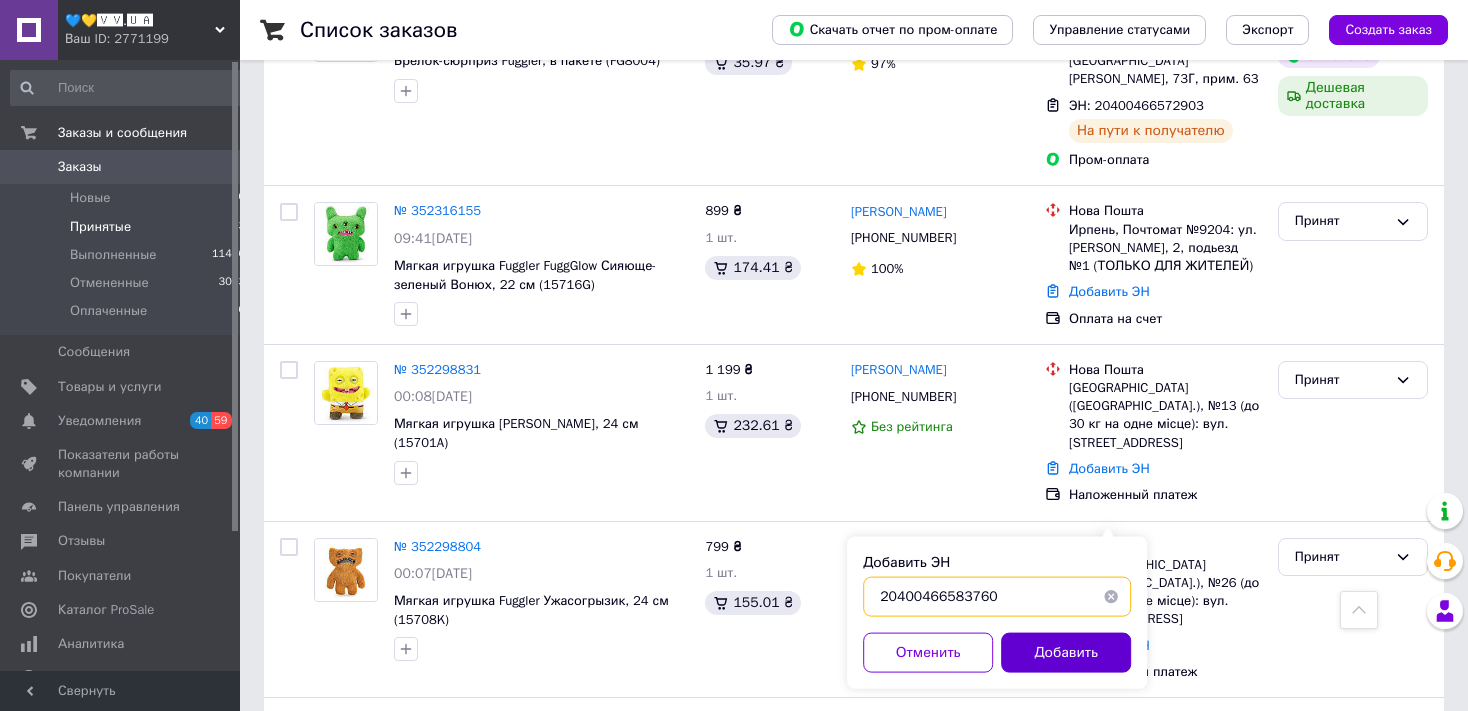 type on "20400466583760" 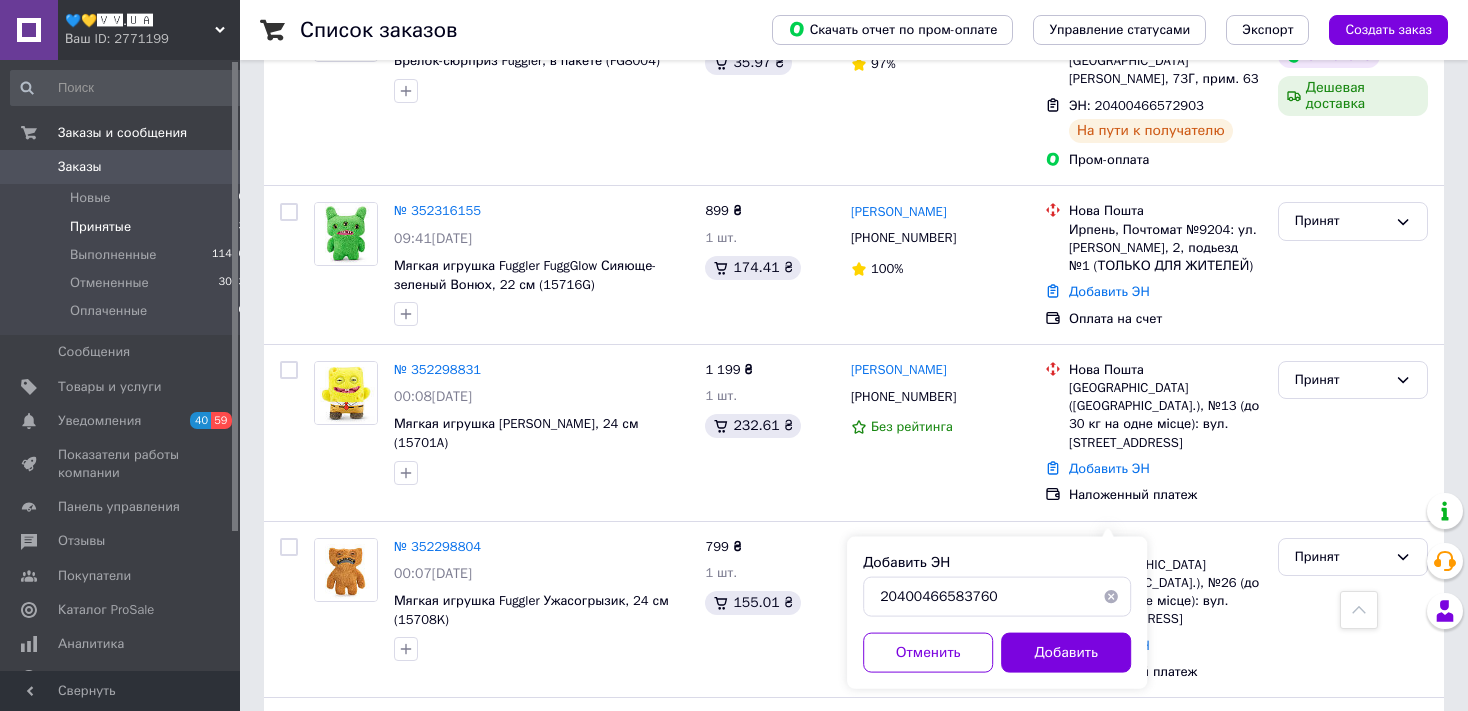 drag, startPoint x: 1062, startPoint y: 654, endPoint x: 1047, endPoint y: 655, distance: 15.033297 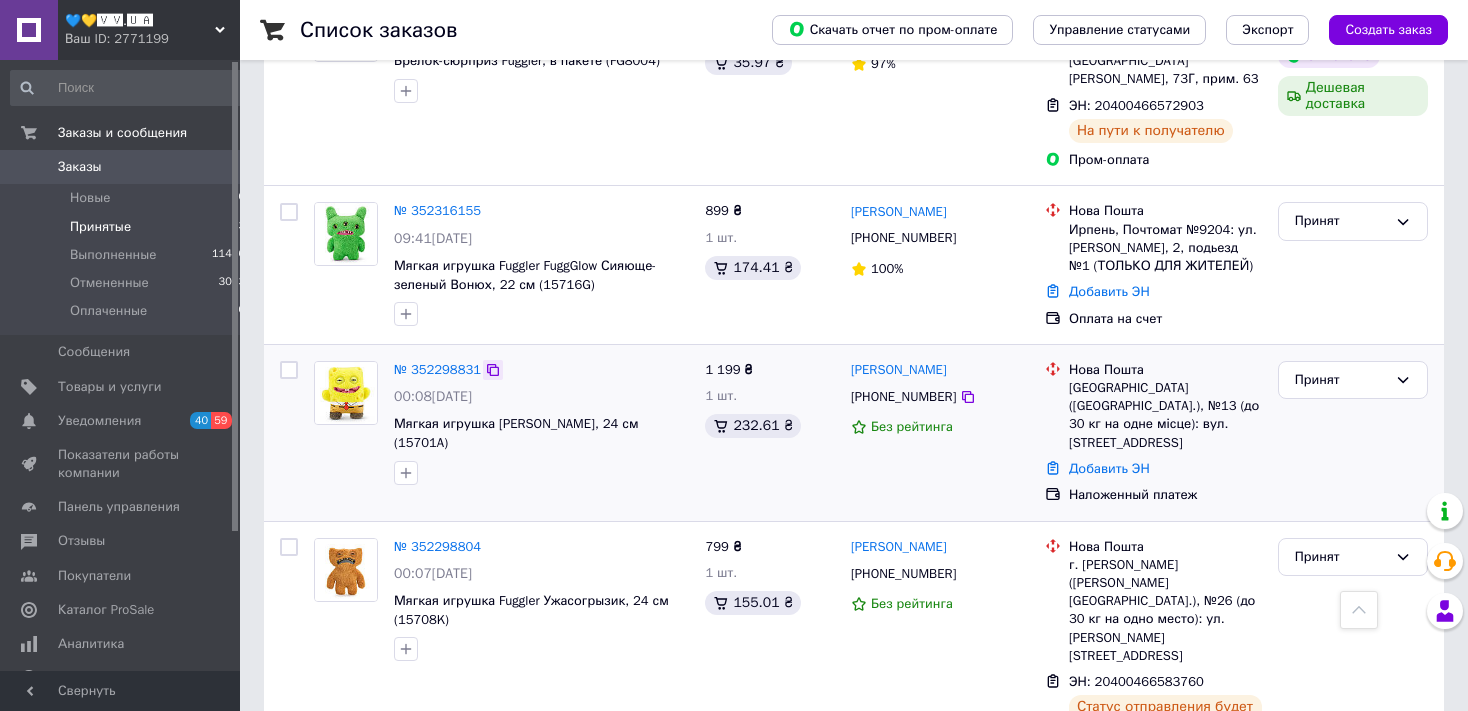 click 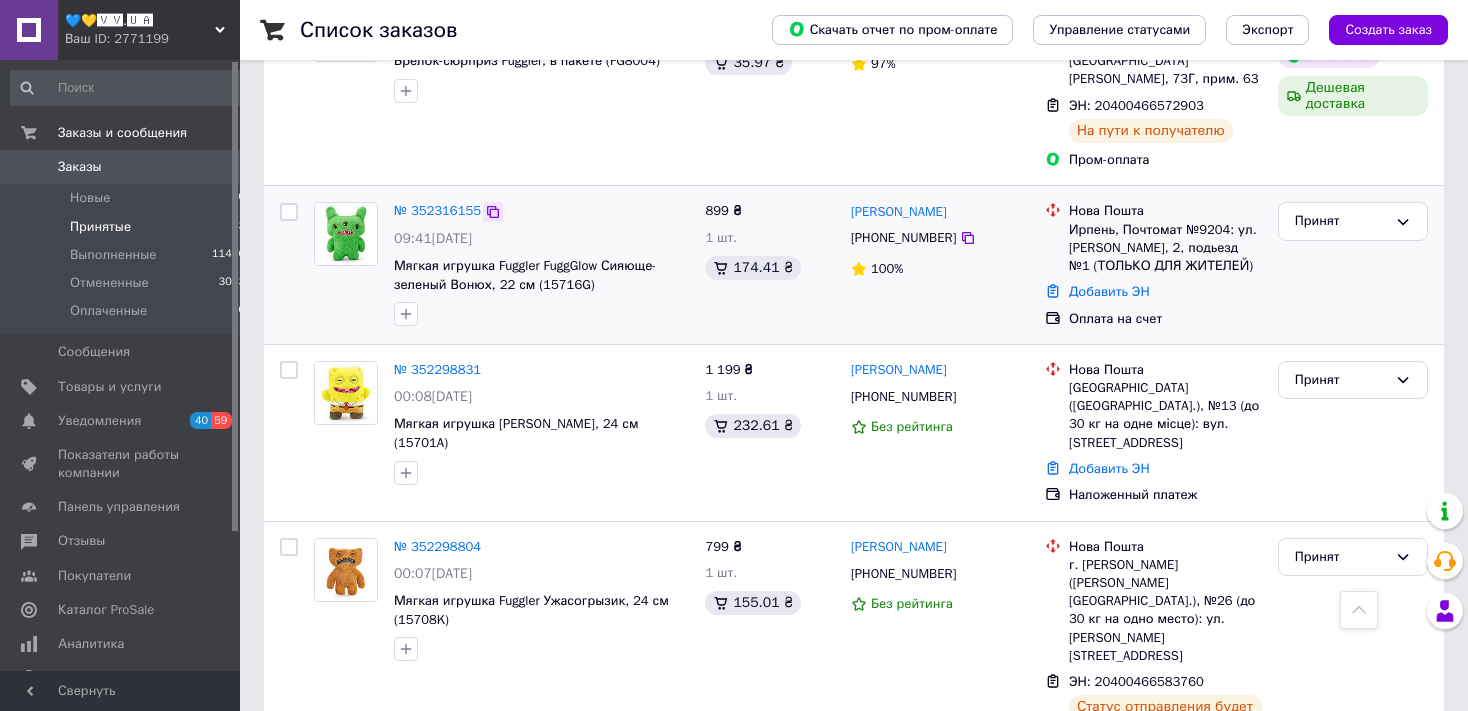 click 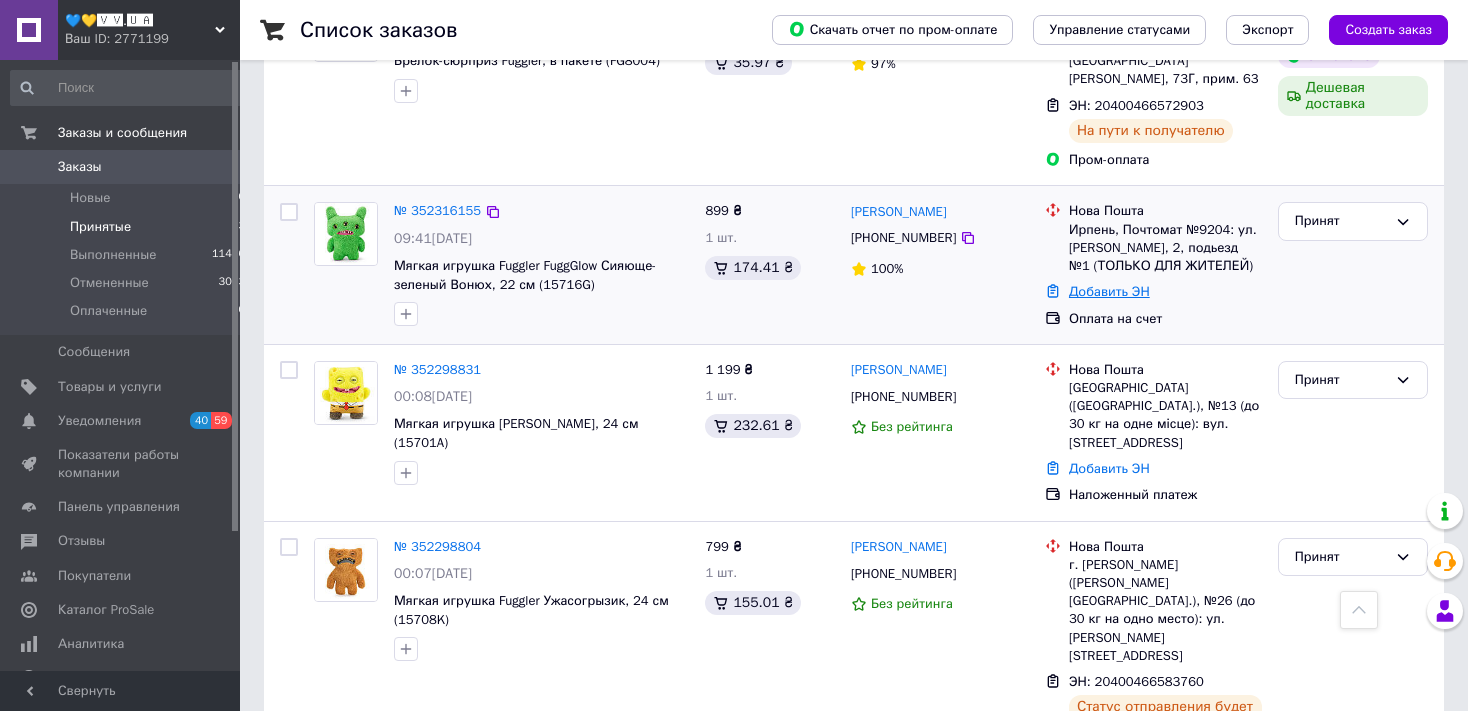 click on "Добавить ЭН" at bounding box center [1109, 291] 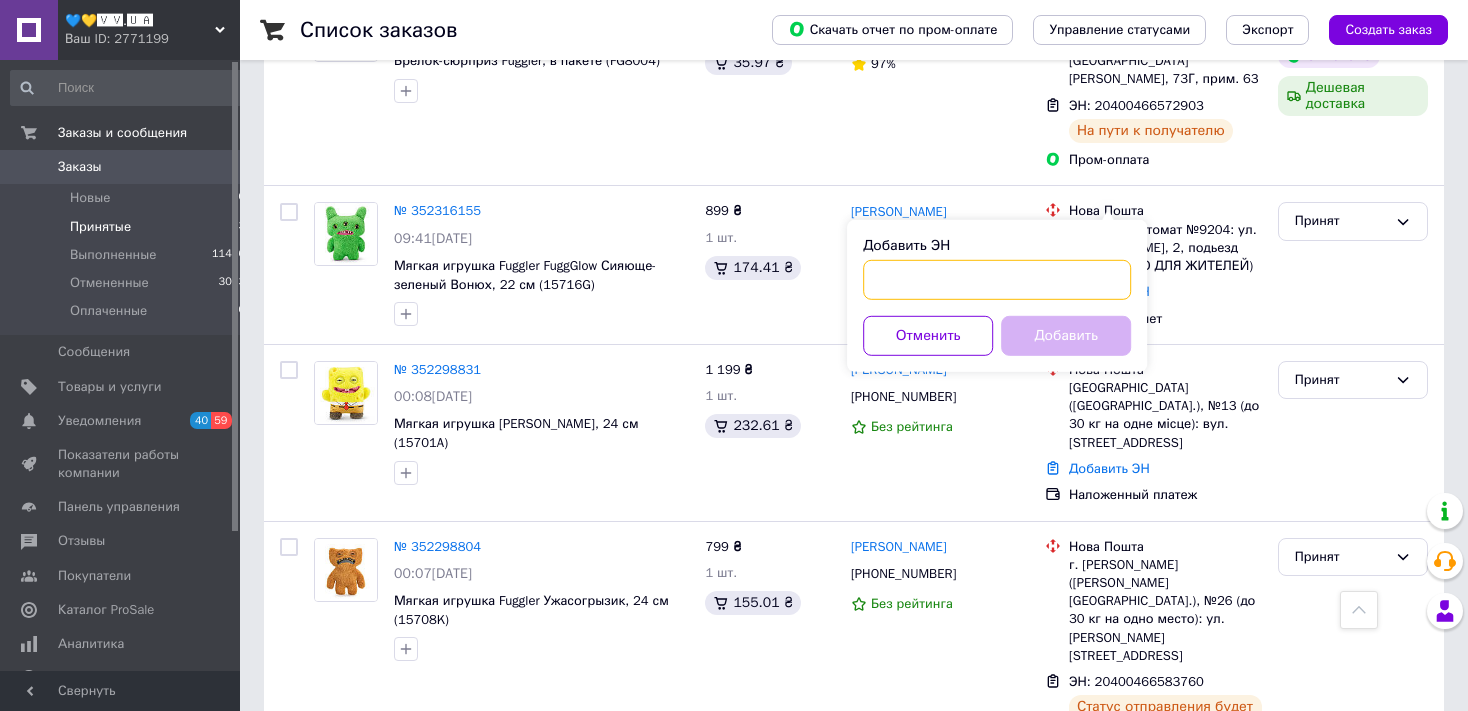 click on "Добавить ЭН" at bounding box center [997, 280] 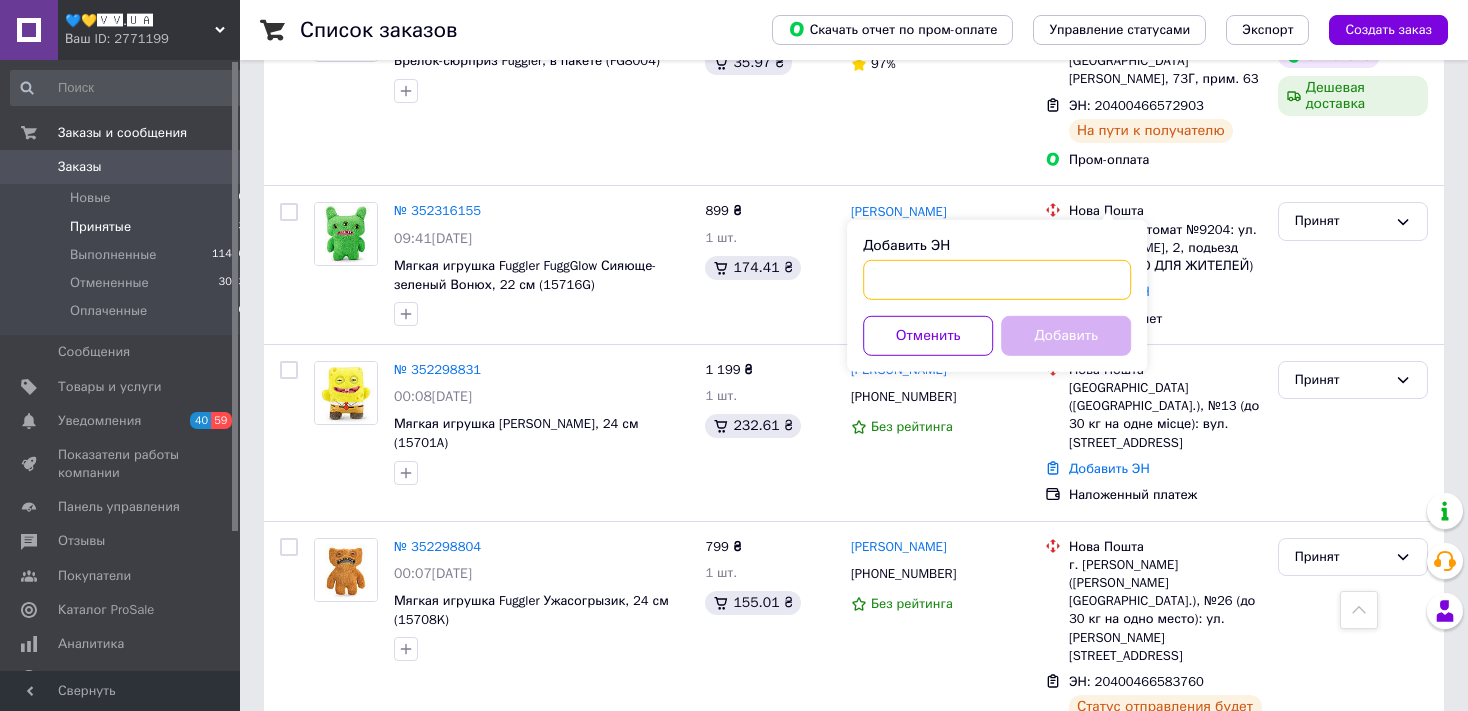 paste on "20400466588160" 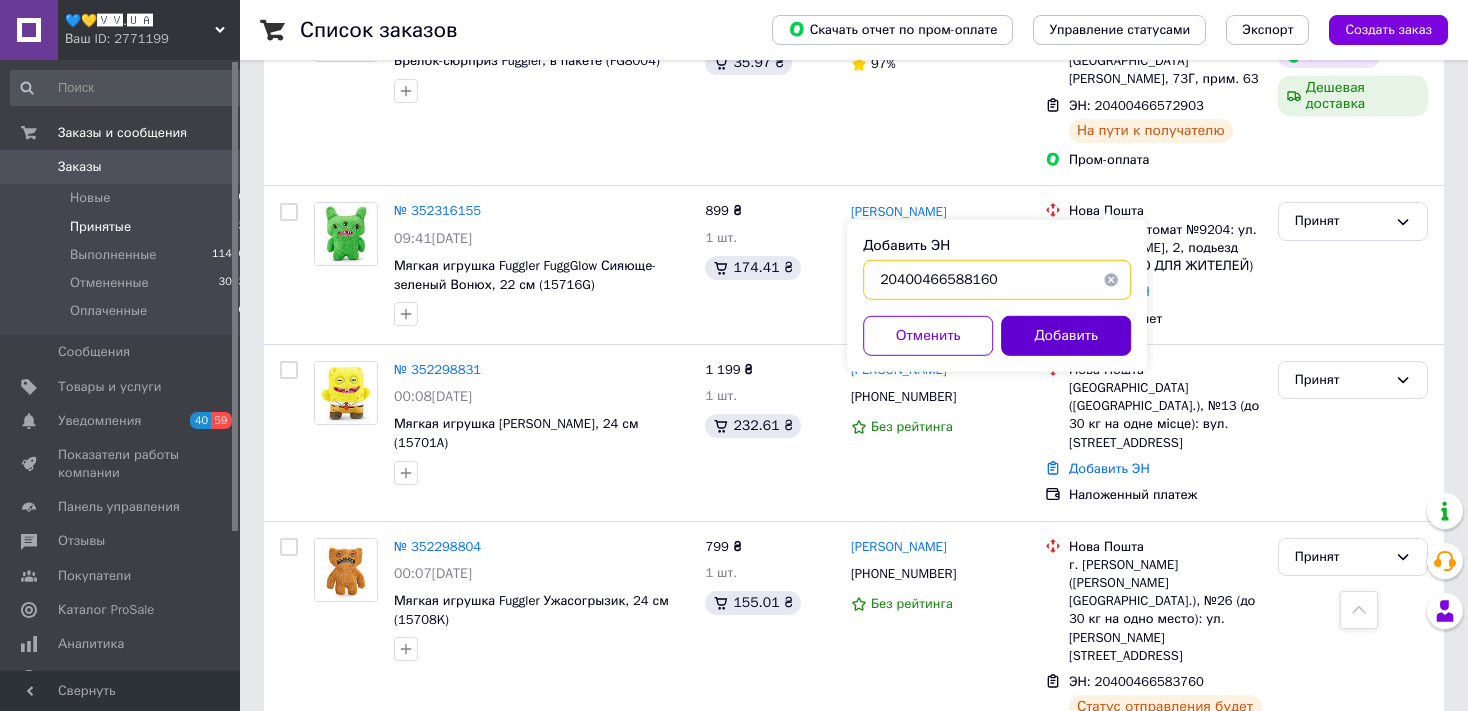 type on "20400466588160" 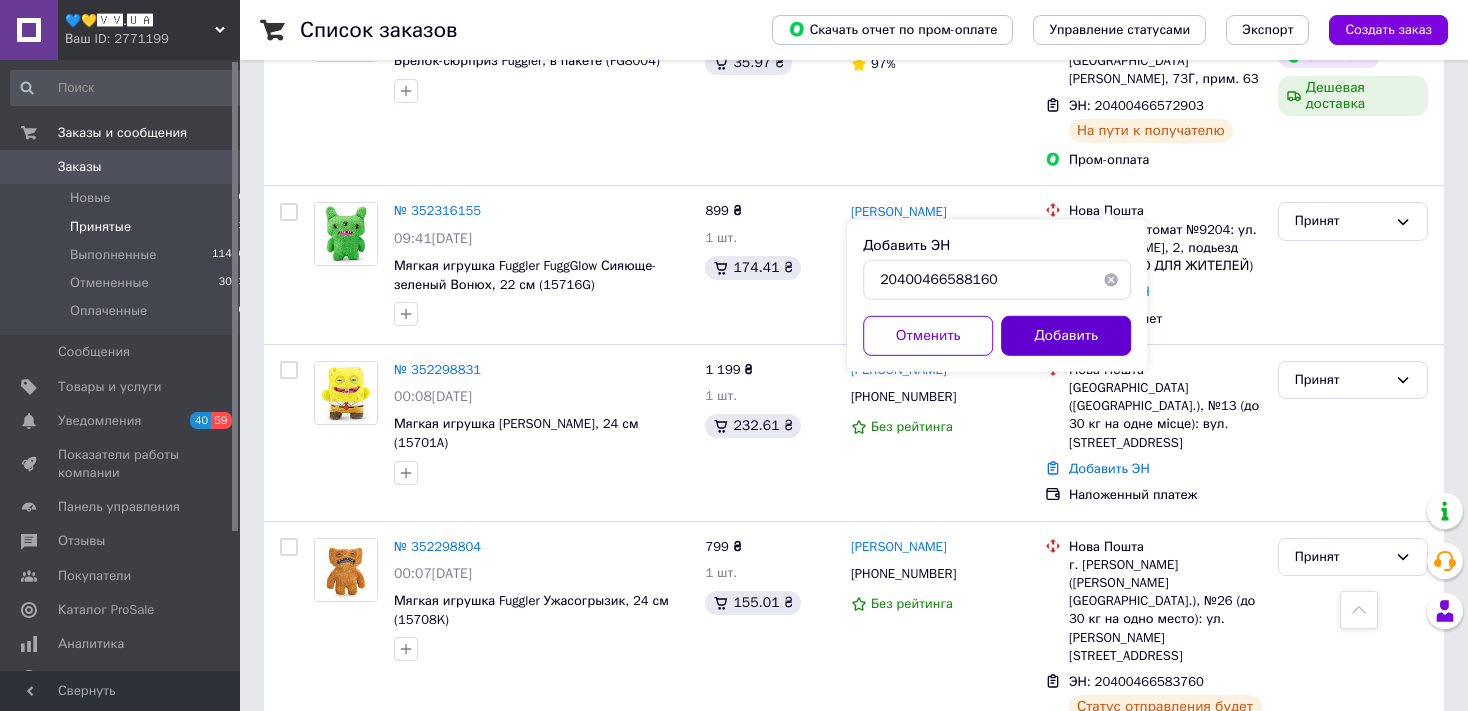 click on "Добавить" at bounding box center (1066, 336) 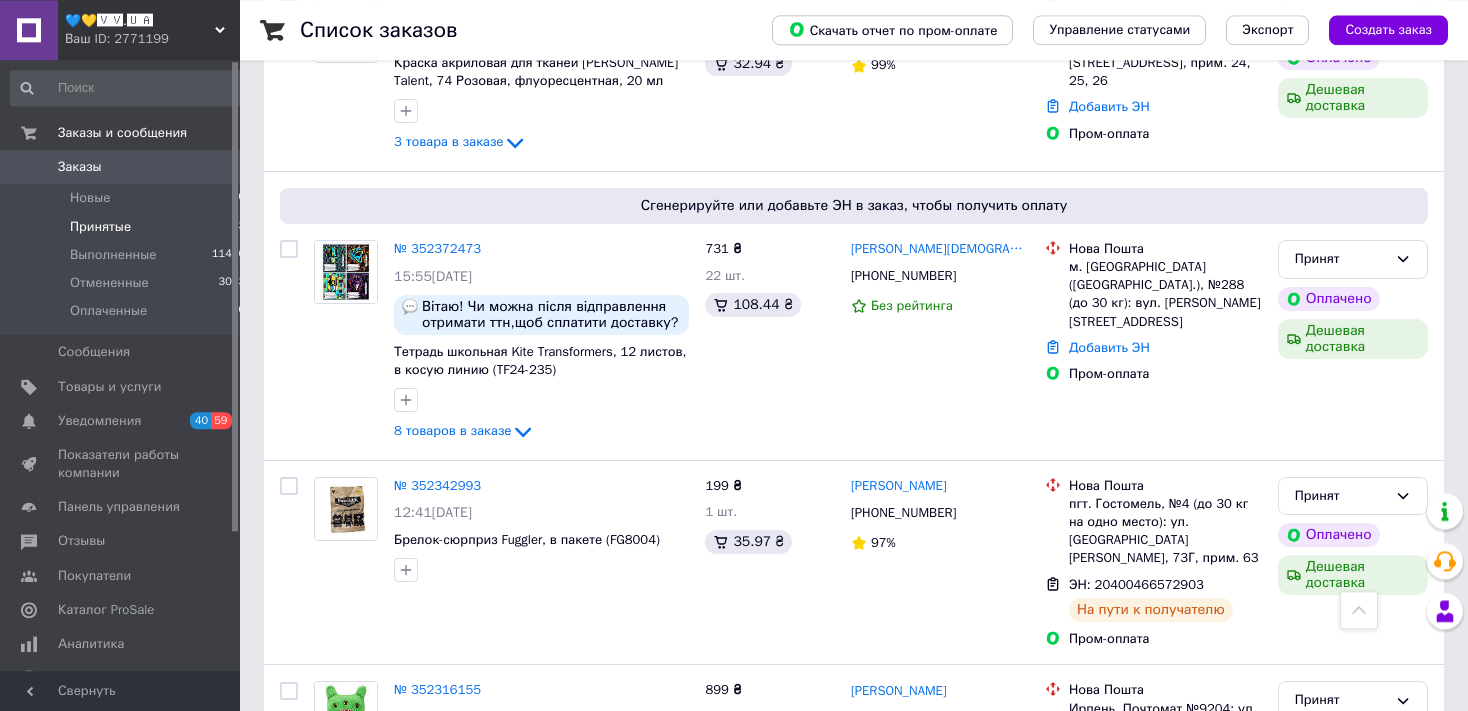 scroll, scrollTop: 1485, scrollLeft: 0, axis: vertical 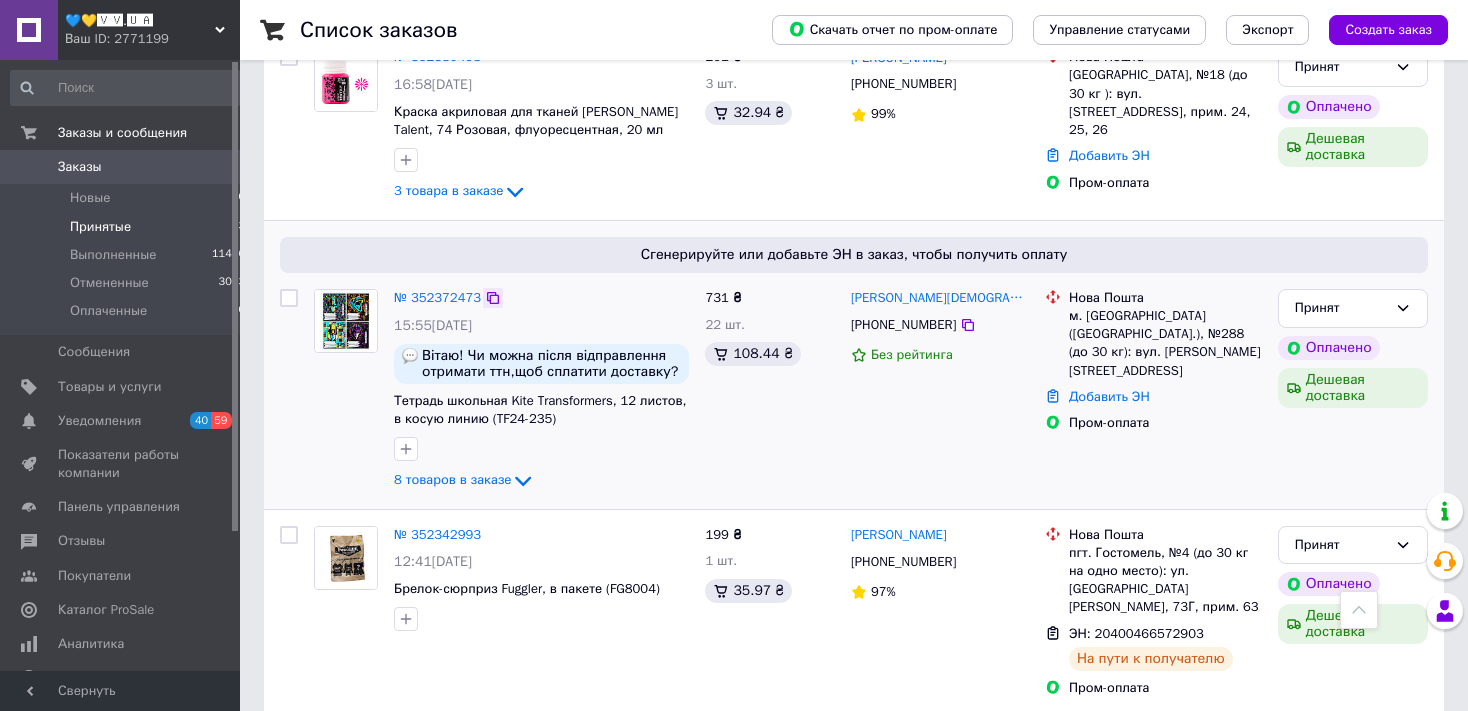 click 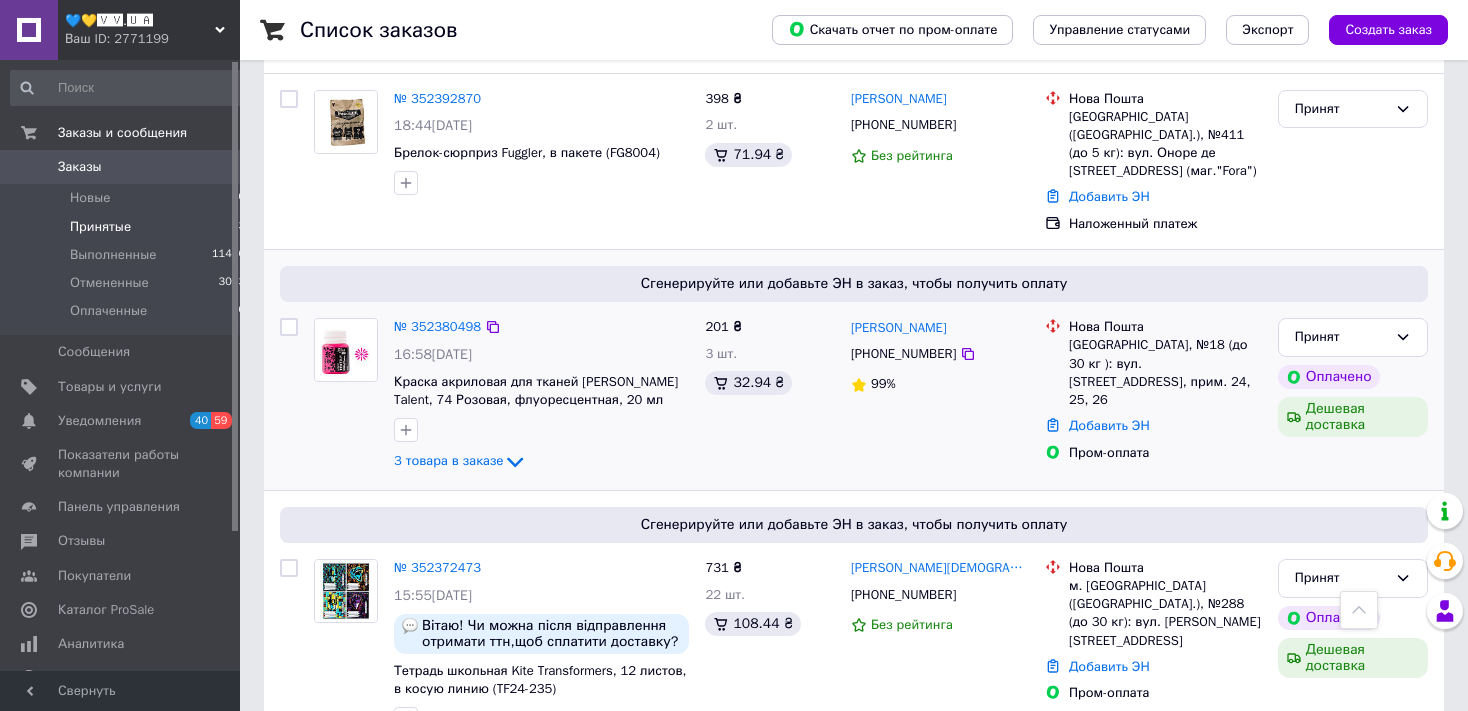 scroll, scrollTop: 1168, scrollLeft: 0, axis: vertical 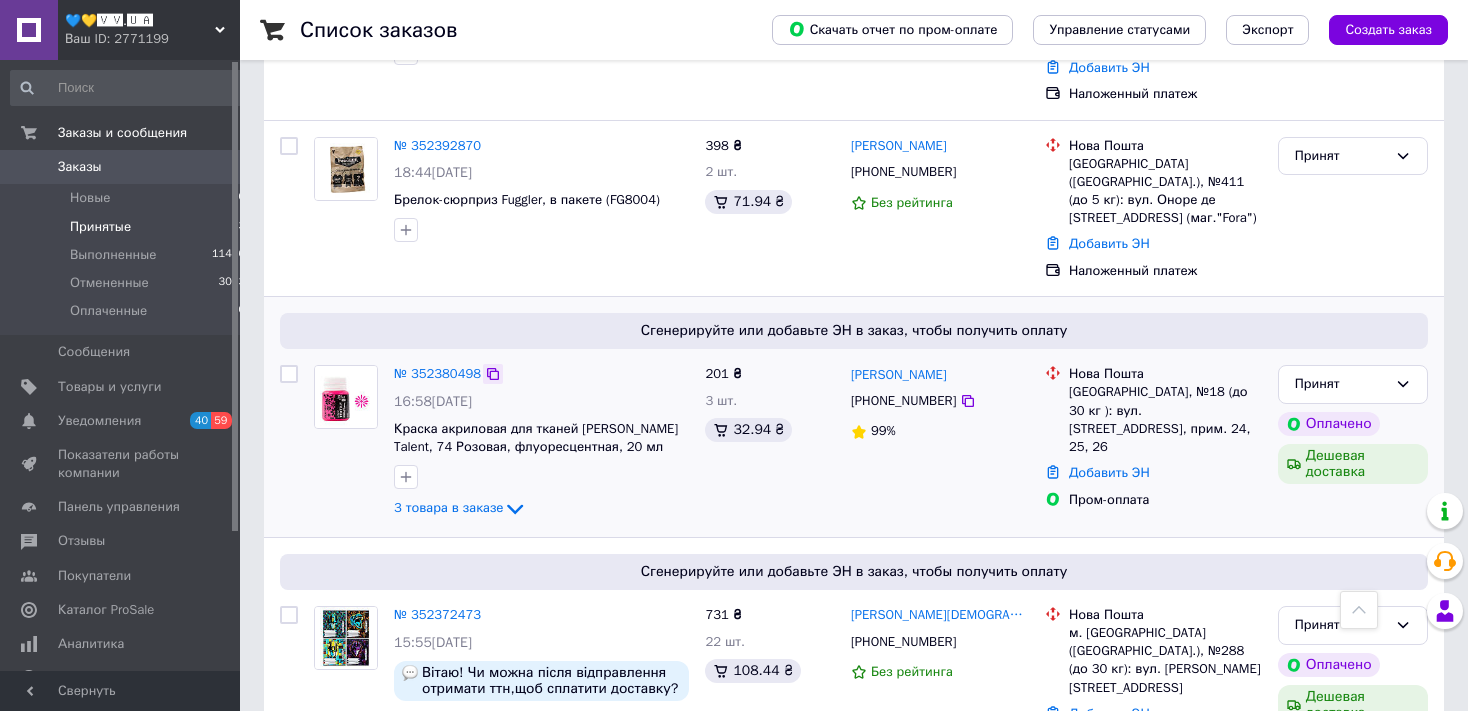 click 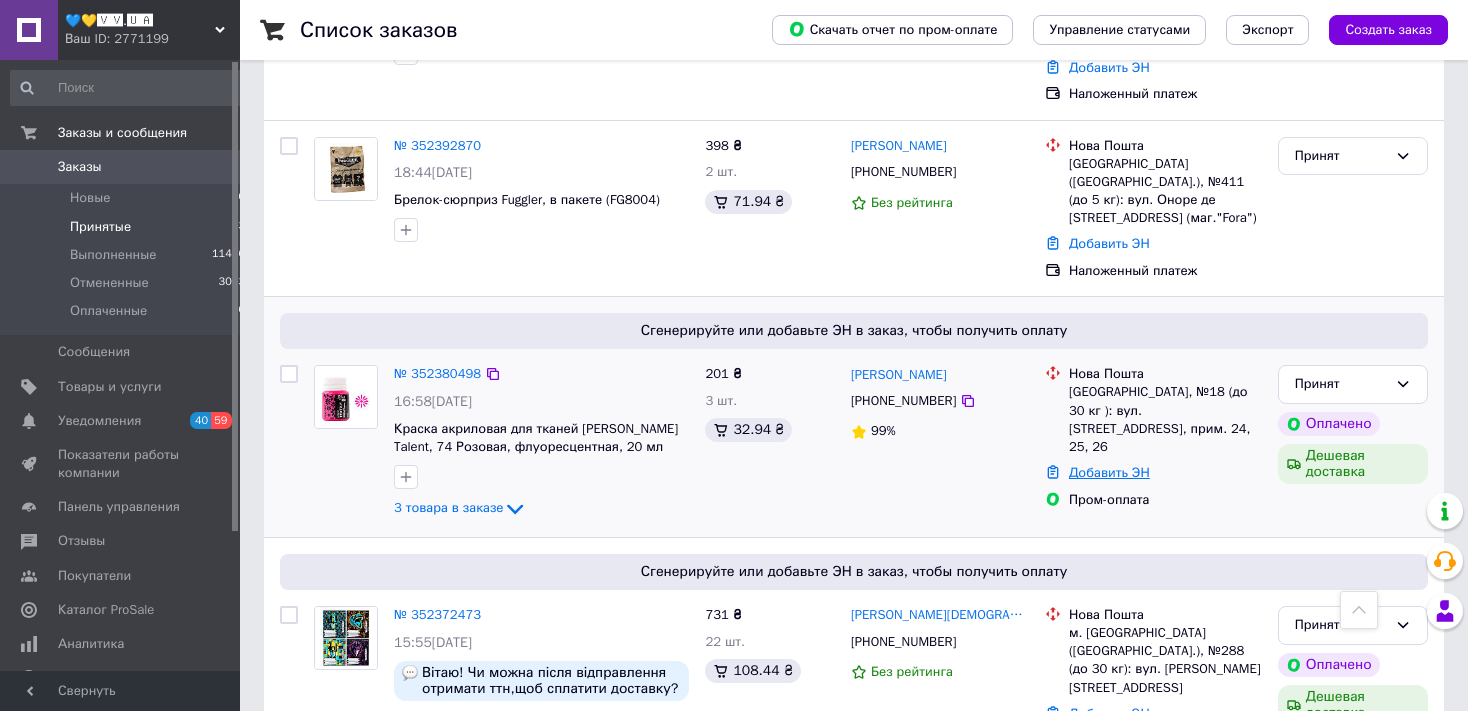 click on "Добавить ЭН" at bounding box center [1109, 472] 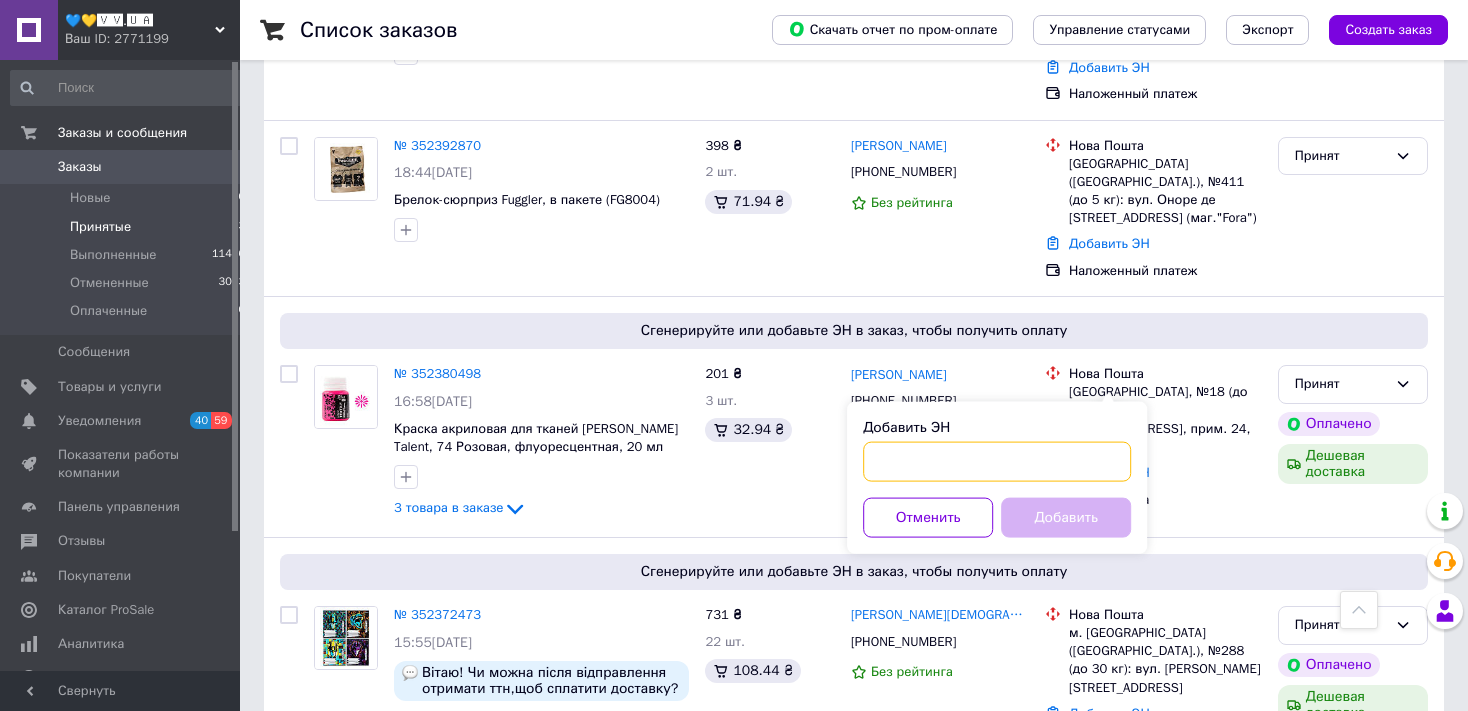 click on "Добавить ЭН" at bounding box center [997, 462] 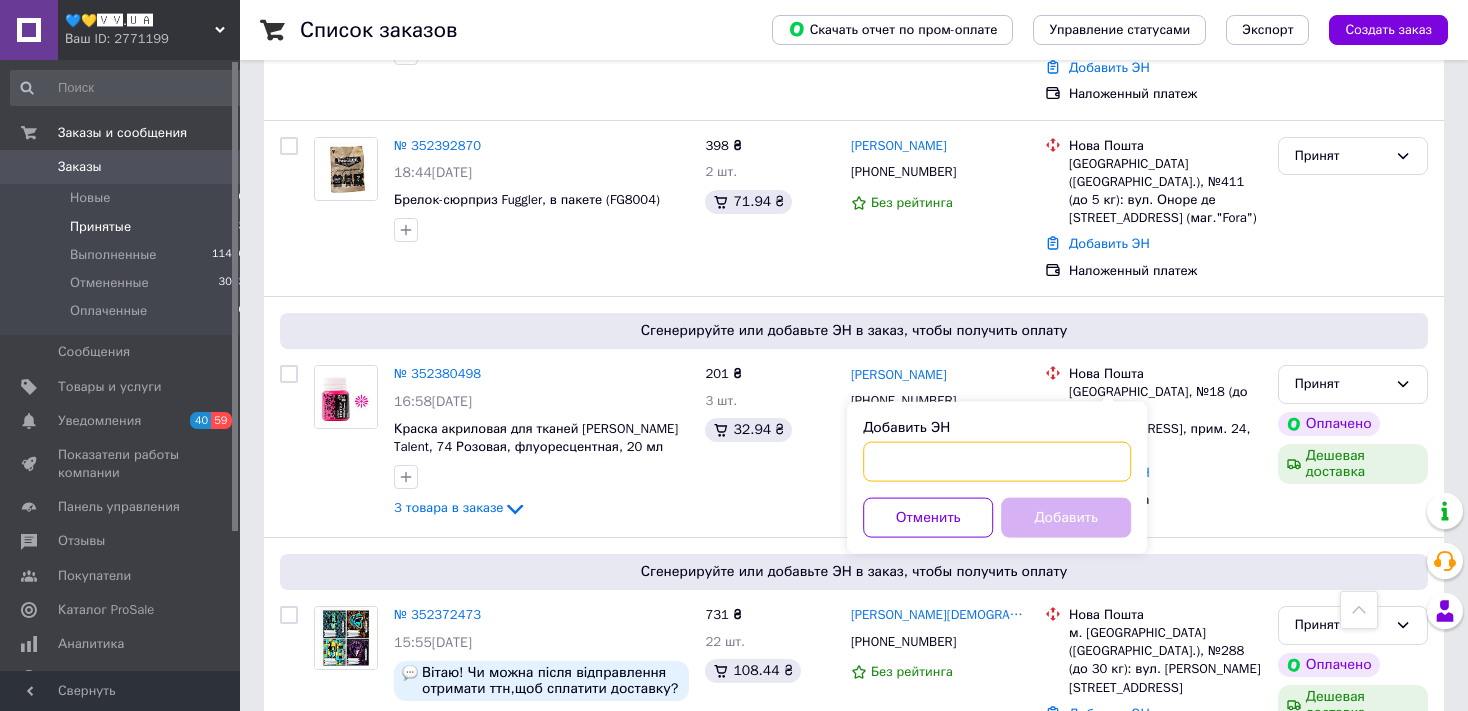 paste on "20400466602831" 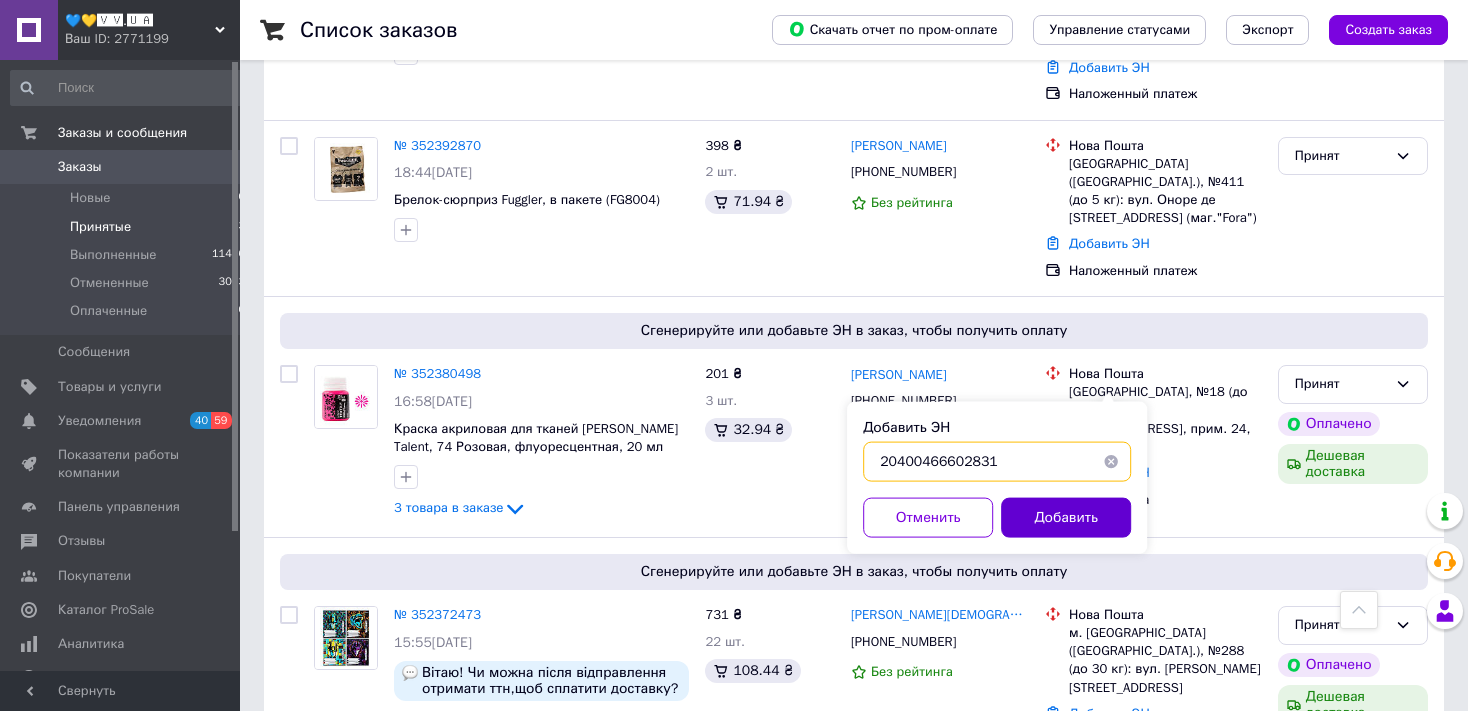type on "20400466602831" 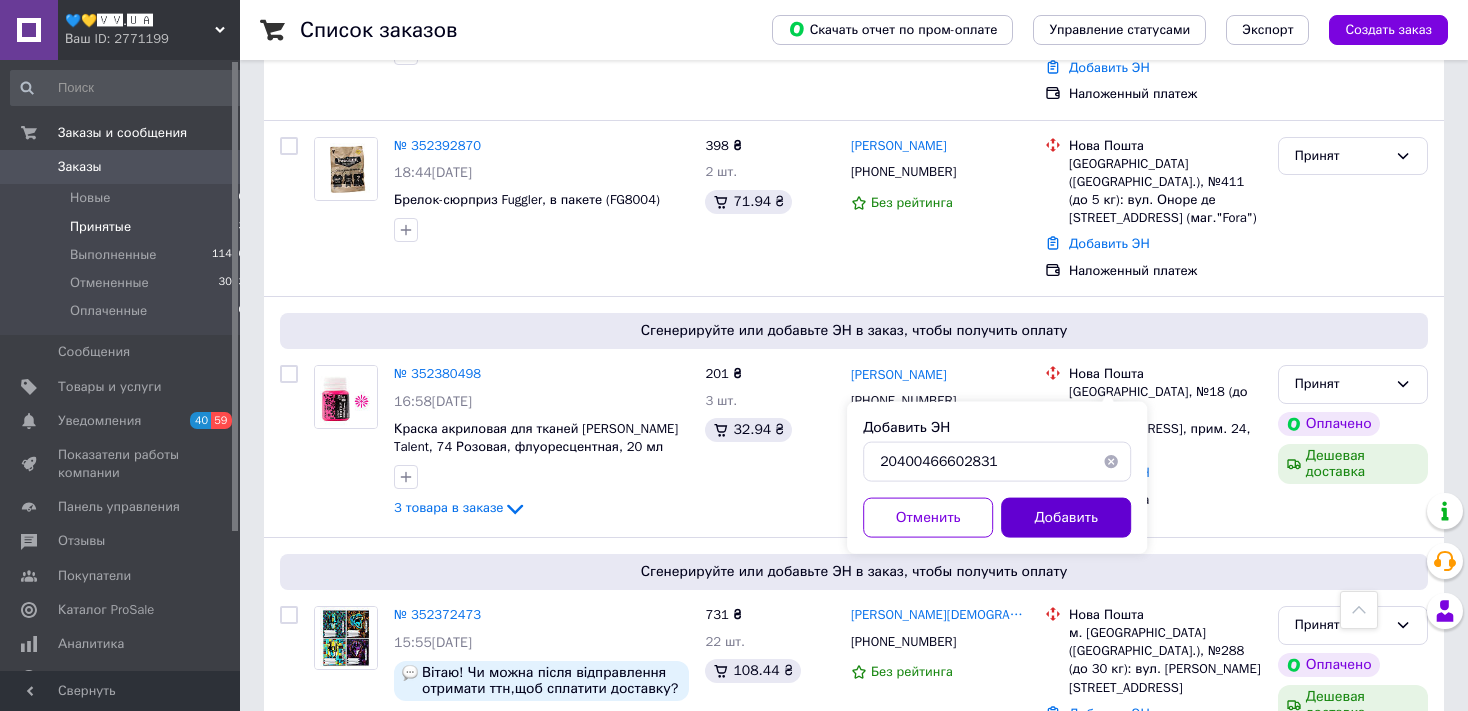 click on "Добавить" at bounding box center (1066, 518) 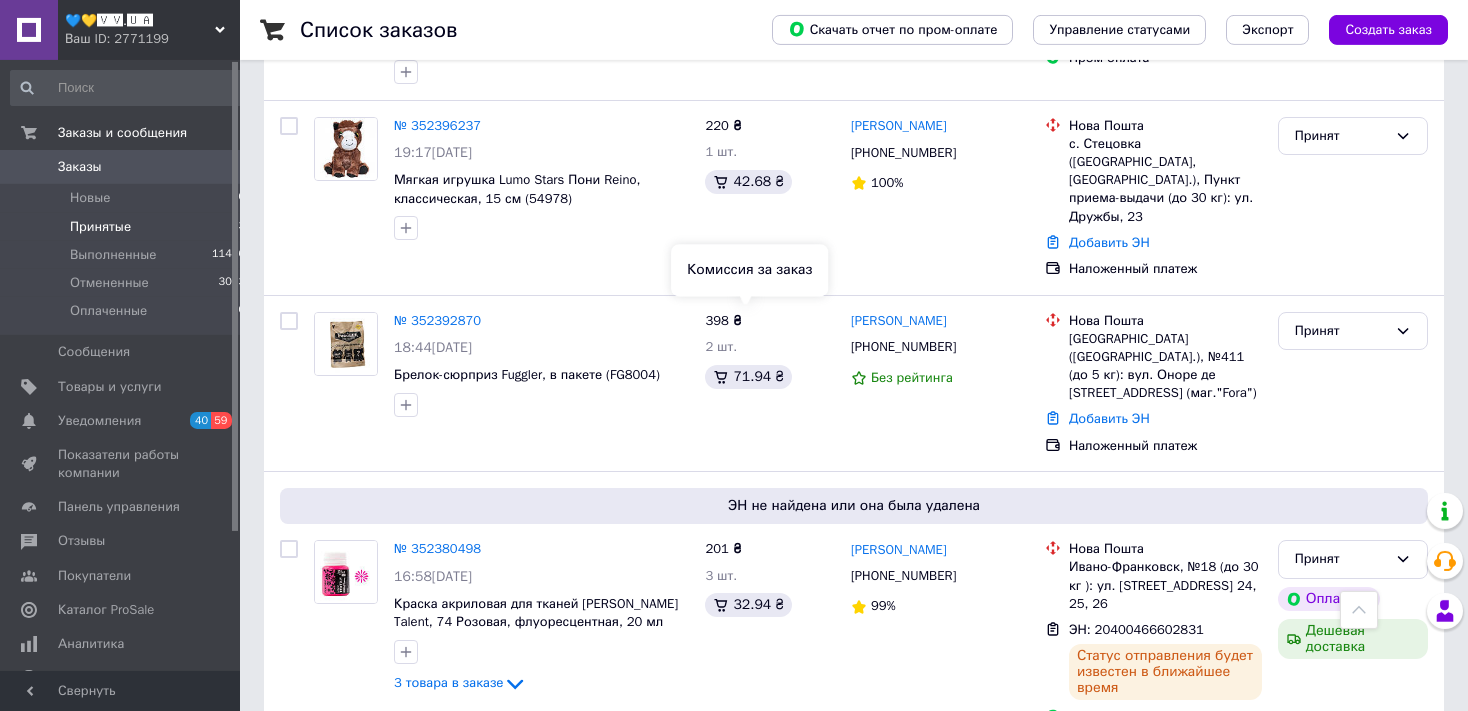 scroll, scrollTop: 957, scrollLeft: 0, axis: vertical 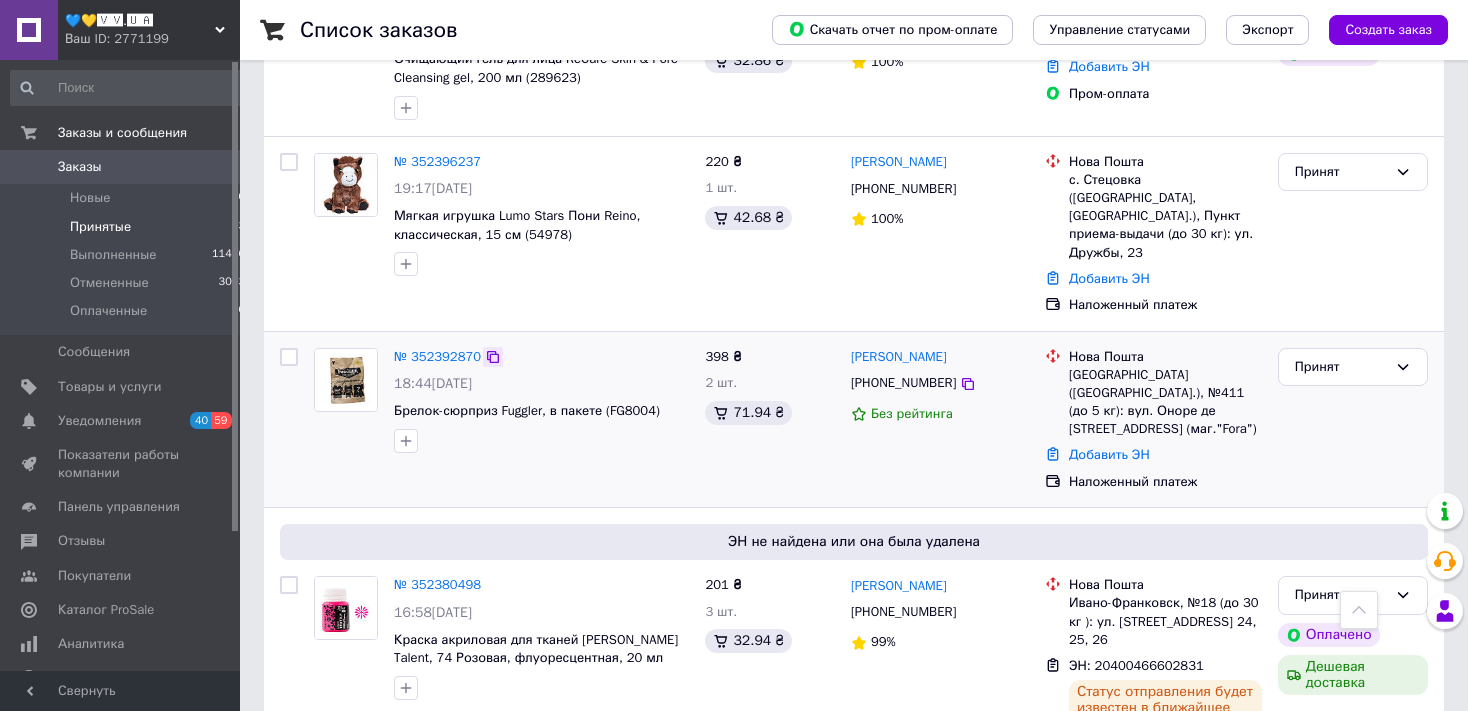 click 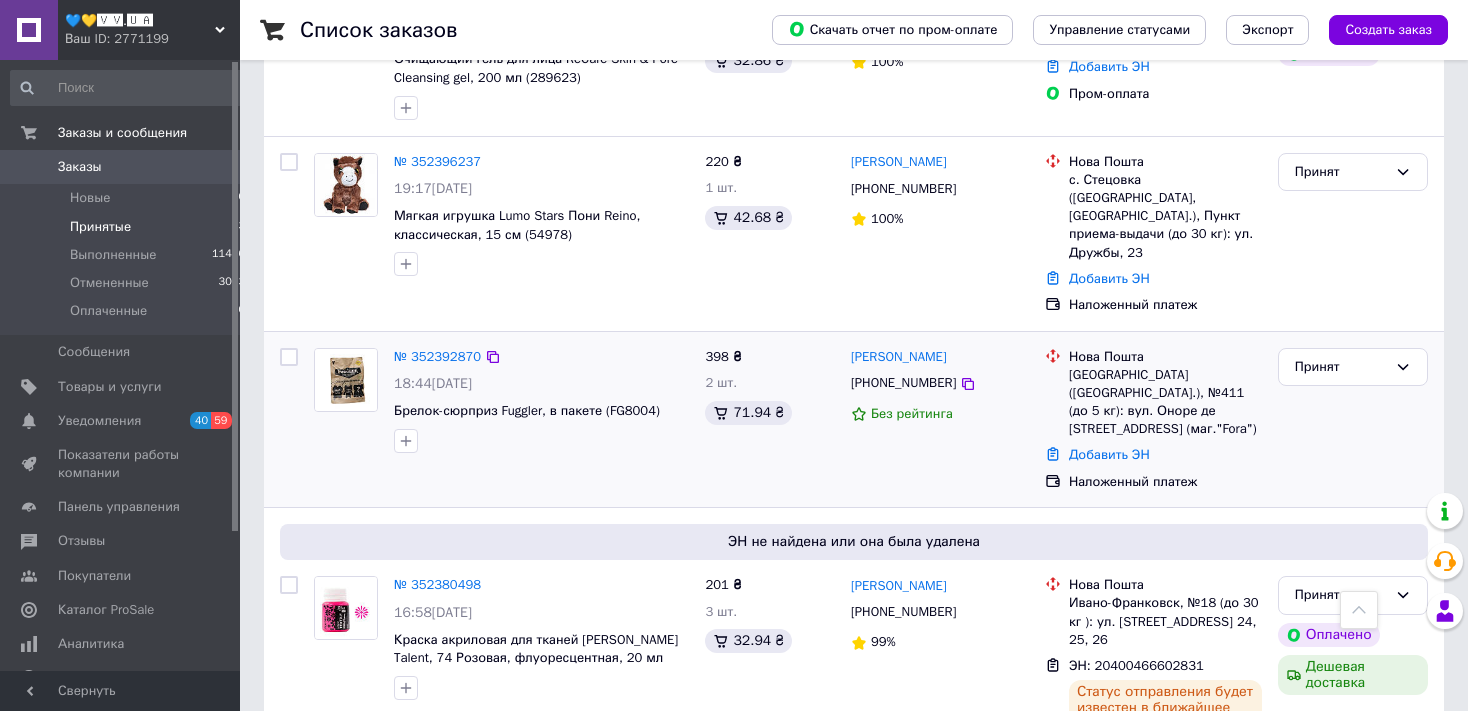 drag, startPoint x: 1099, startPoint y: 381, endPoint x: 1074, endPoint y: 398, distance: 30.232433 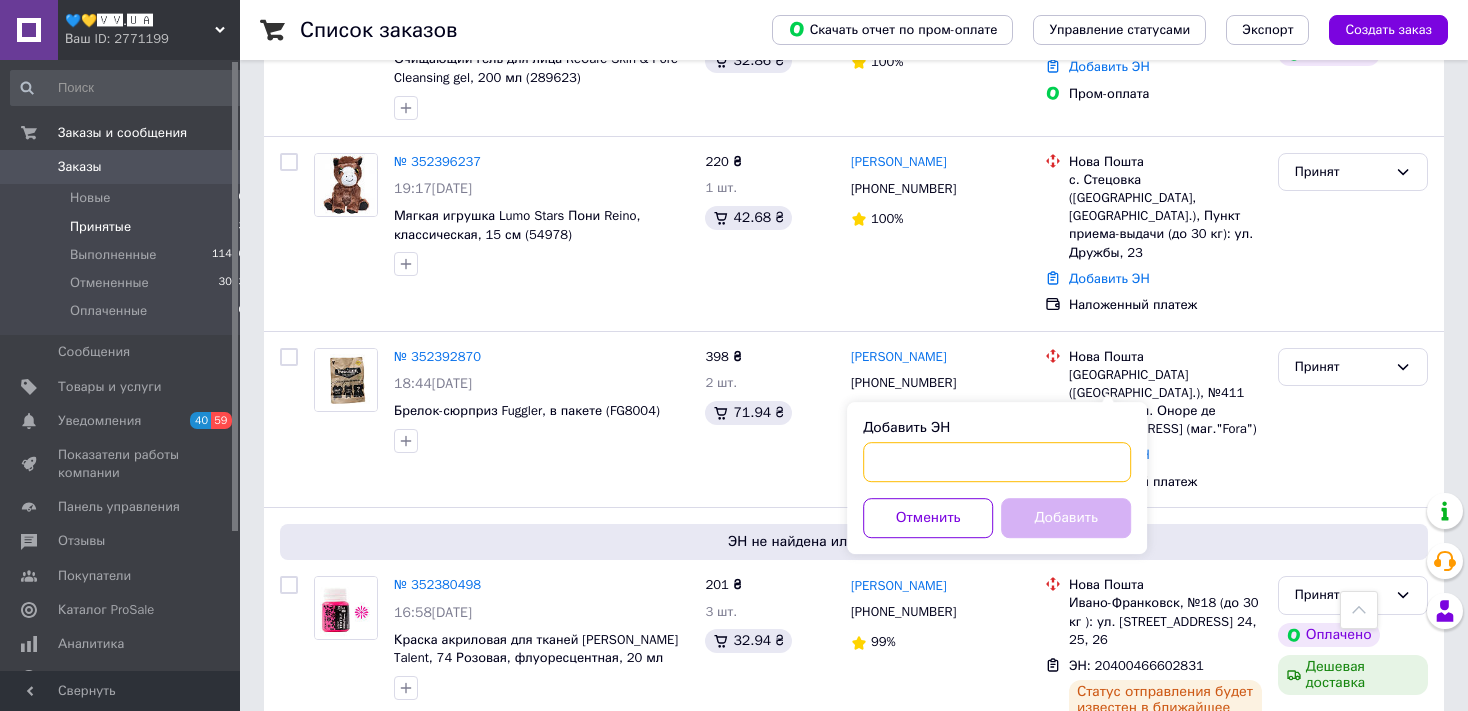 click on "Добавить ЭН" at bounding box center [997, 462] 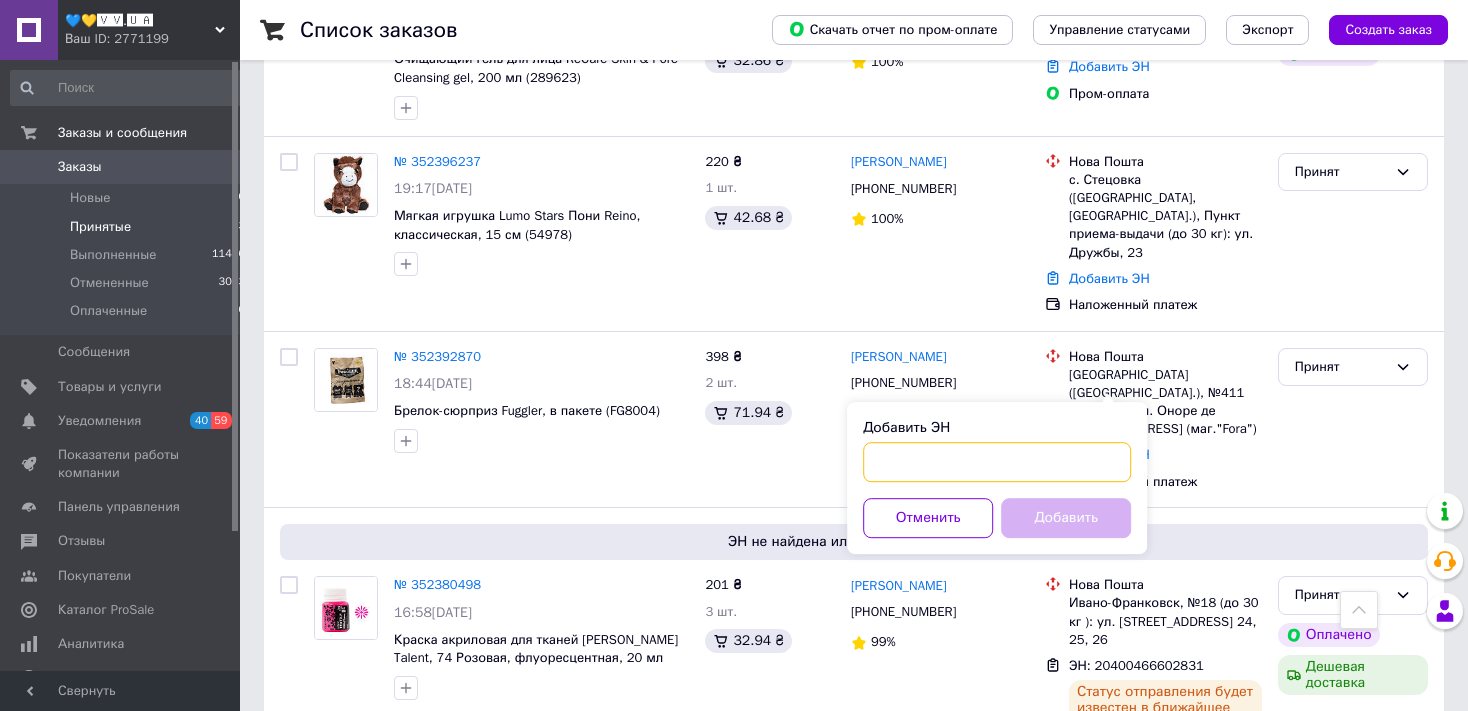 paste on "20400466611818" 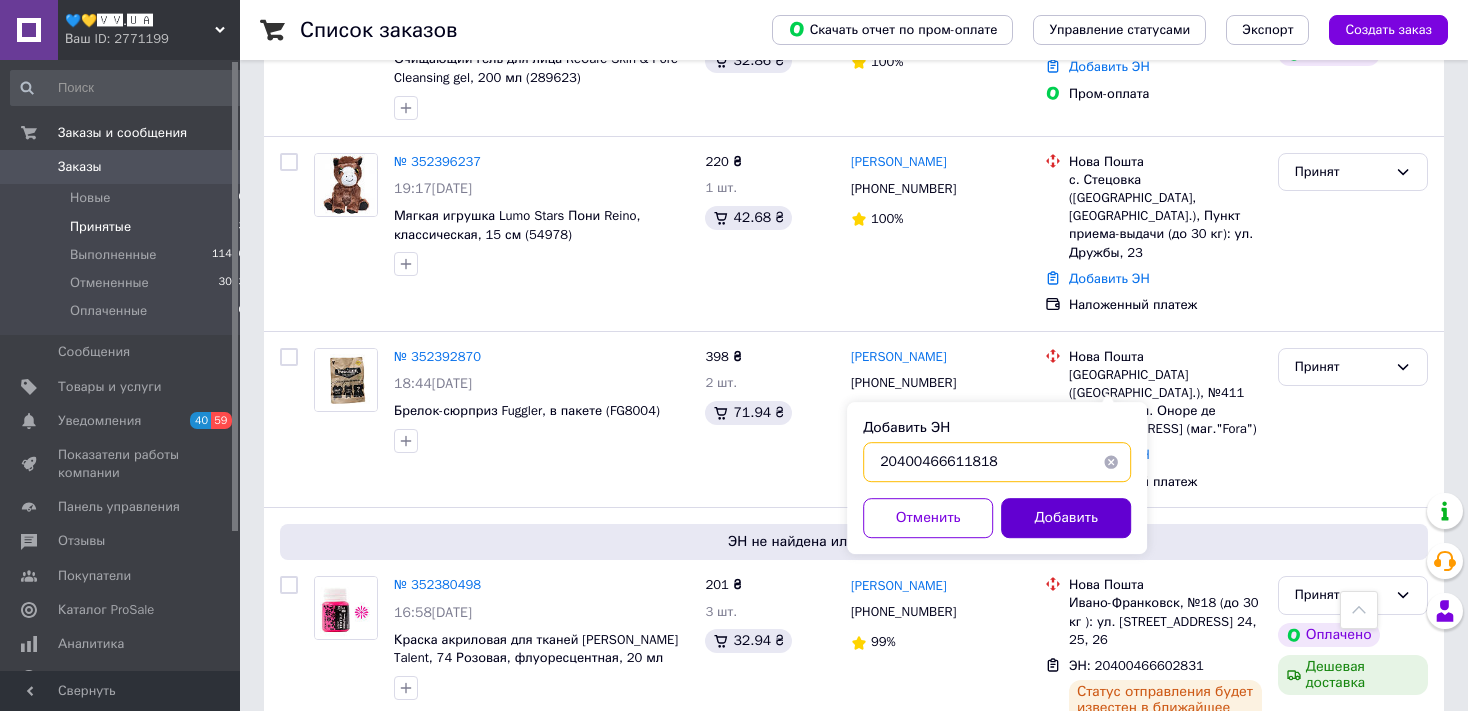 type on "20400466611818" 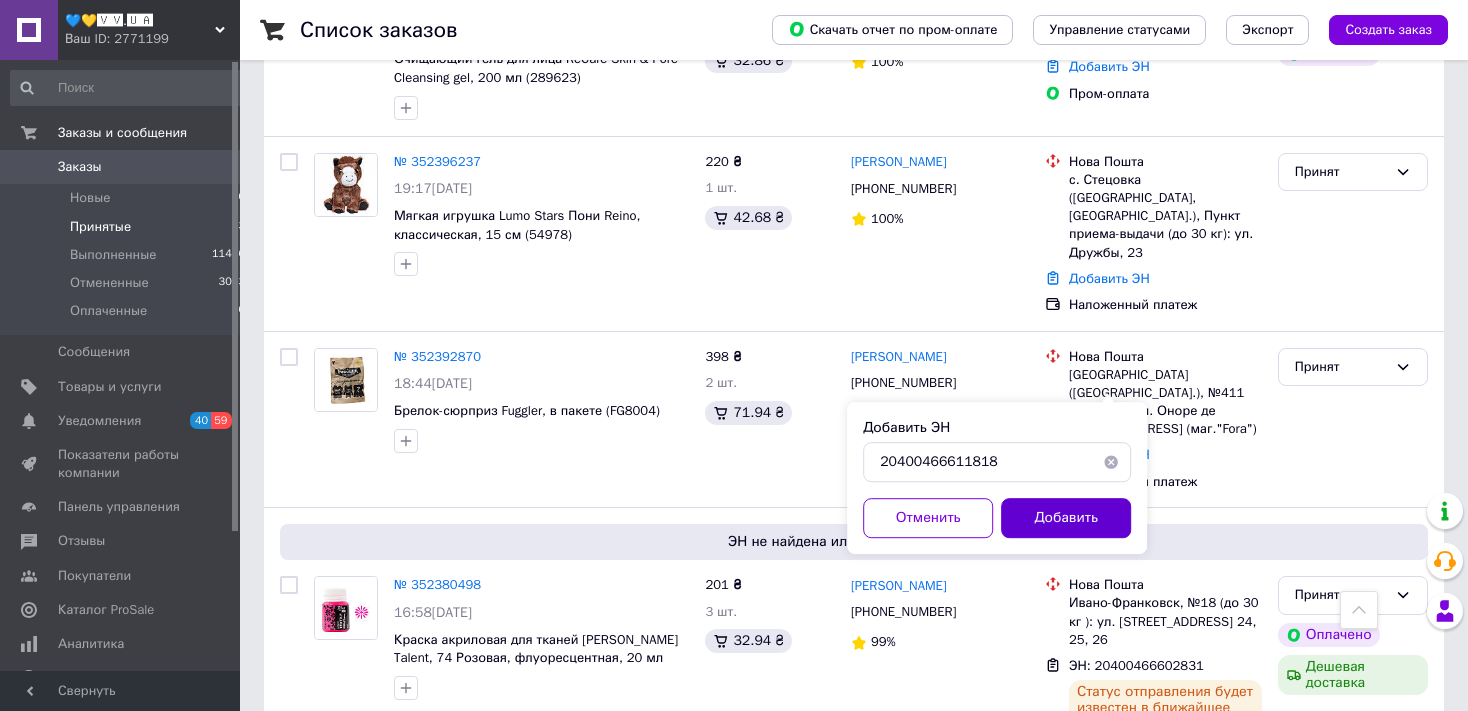 click on "Добавить" at bounding box center (1066, 518) 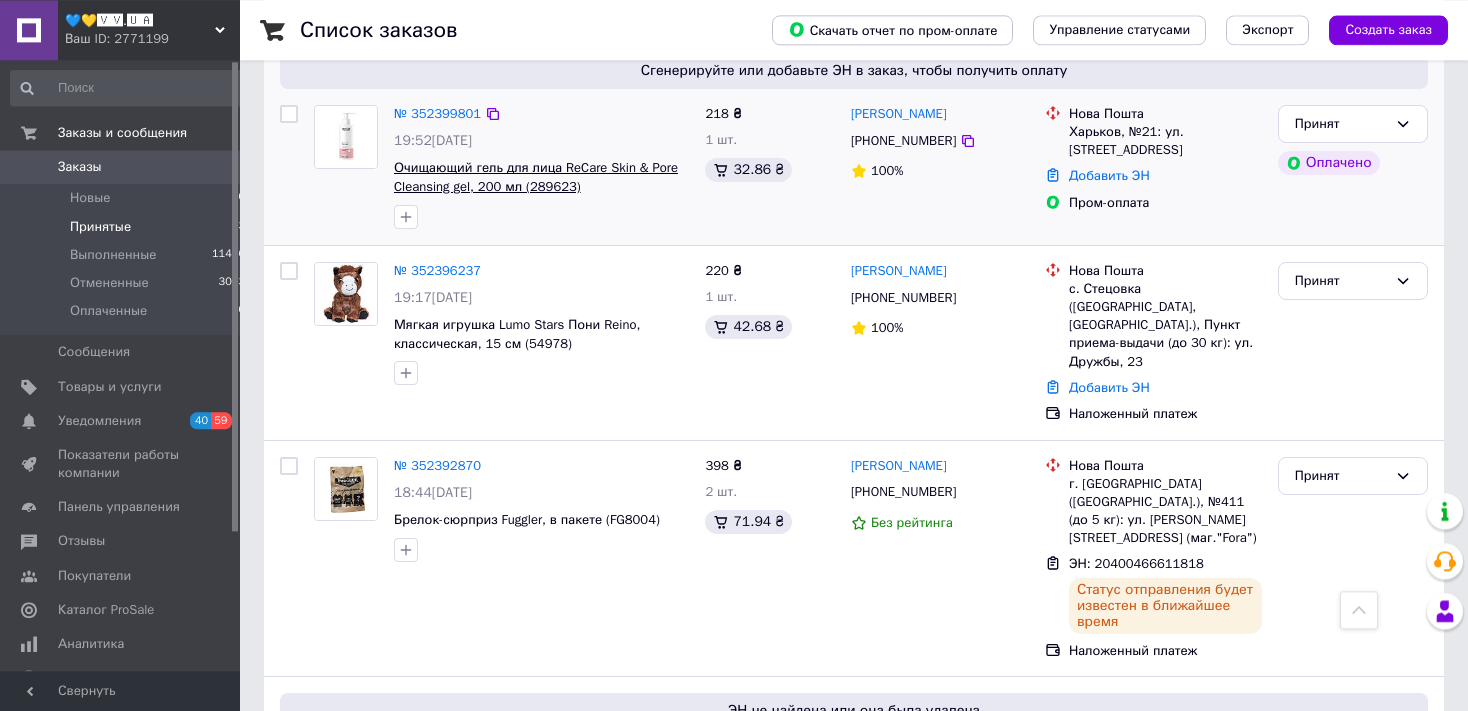scroll, scrollTop: 746, scrollLeft: 0, axis: vertical 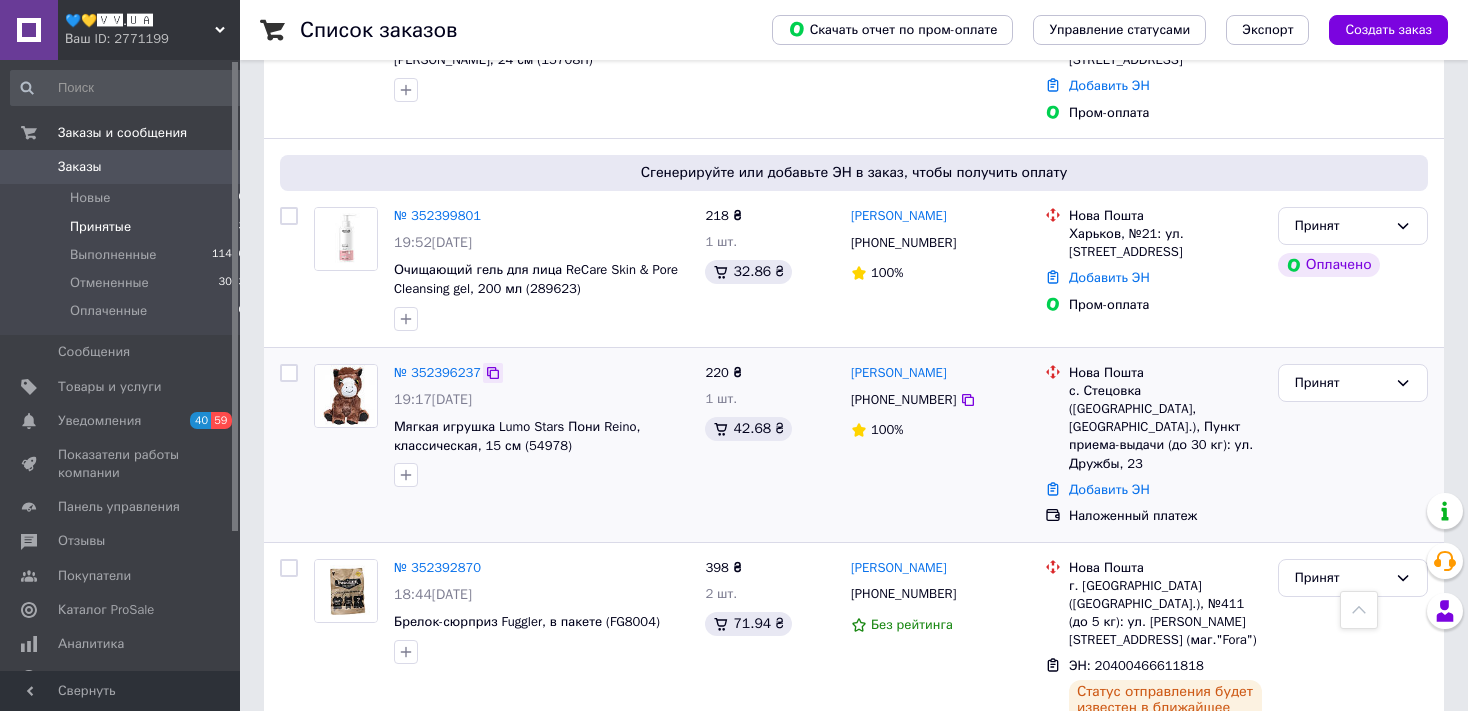 click 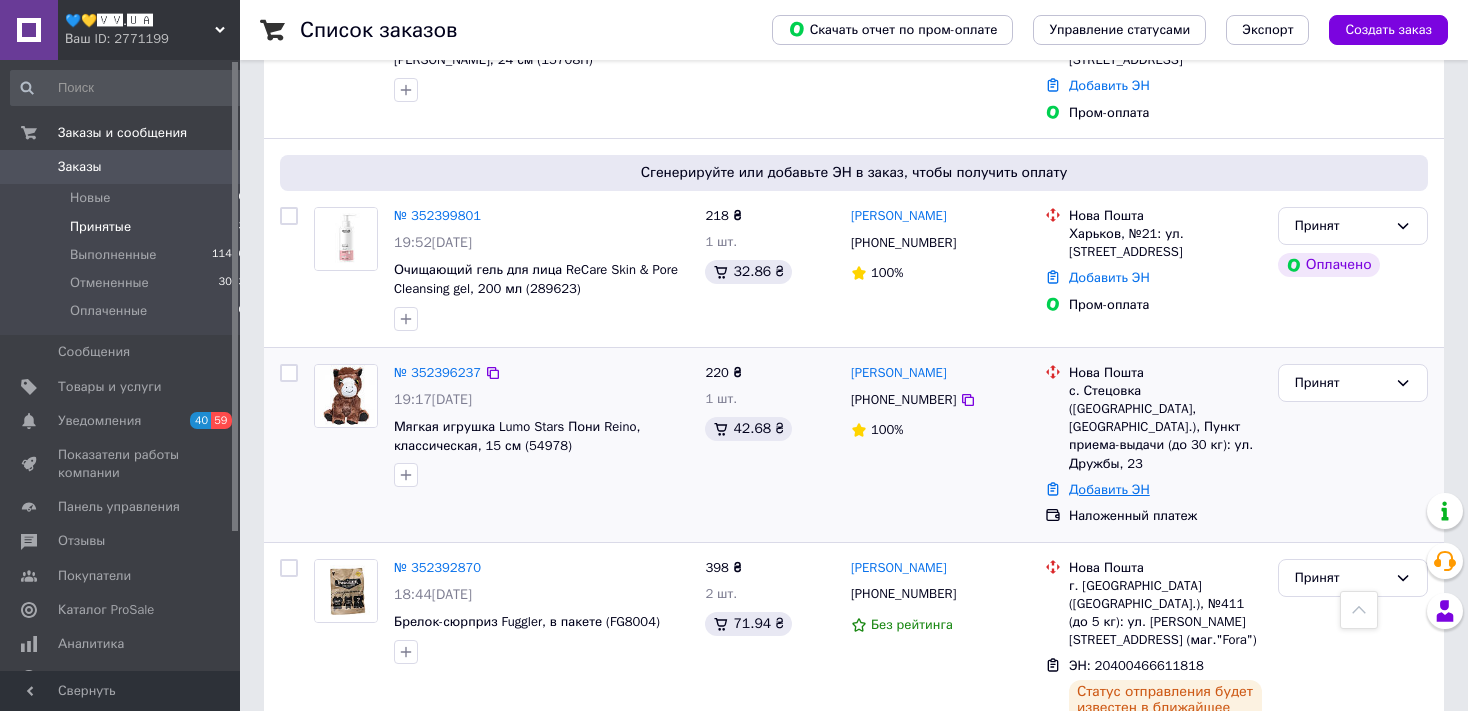 click on "Добавить ЭН" at bounding box center (1109, 489) 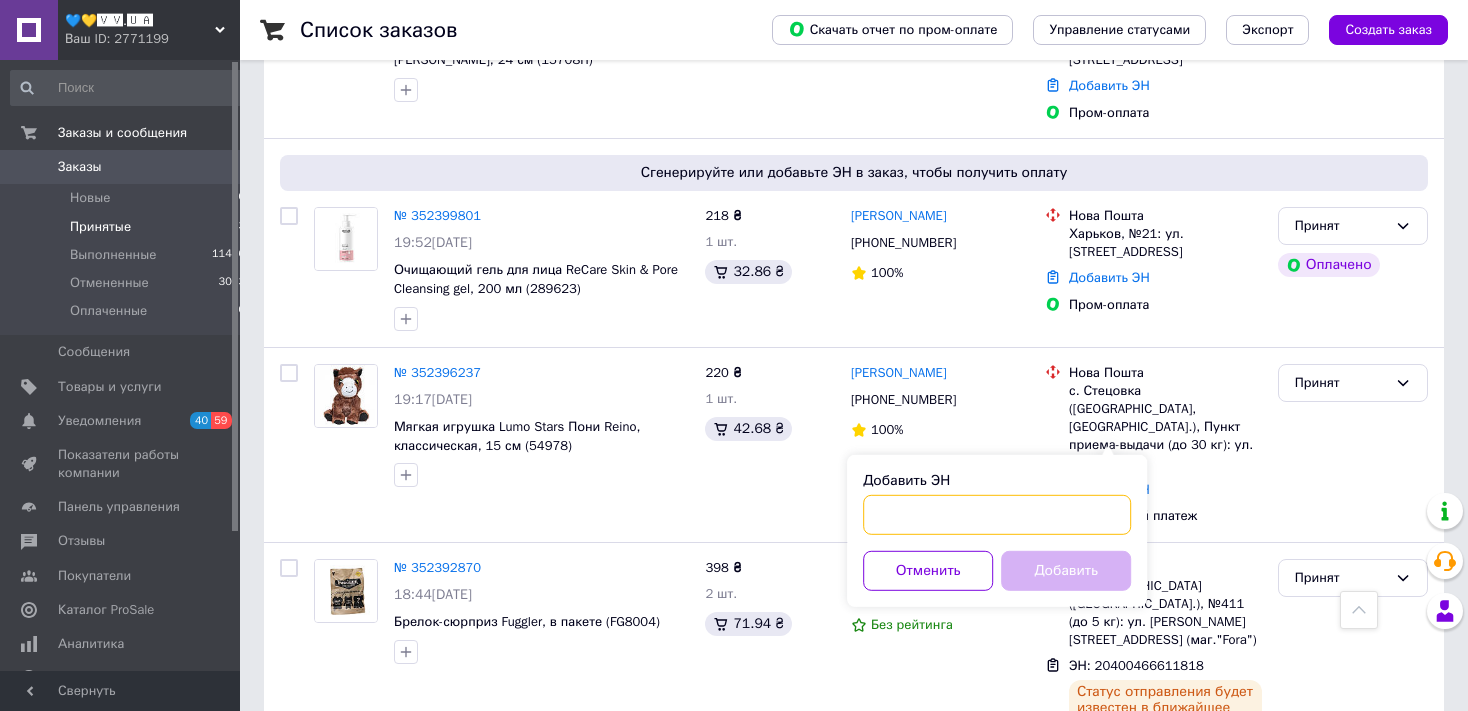 paste on "20400466637181" 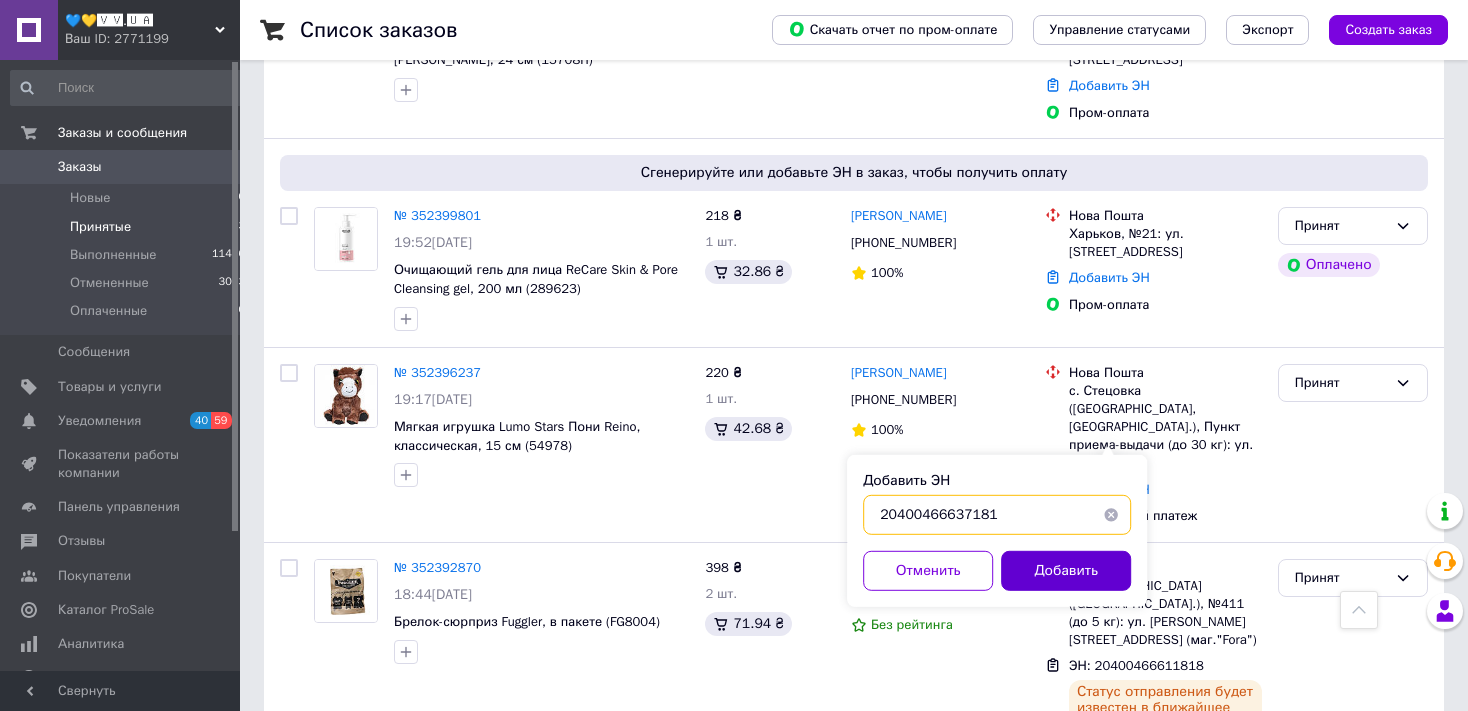 type on "20400466637181" 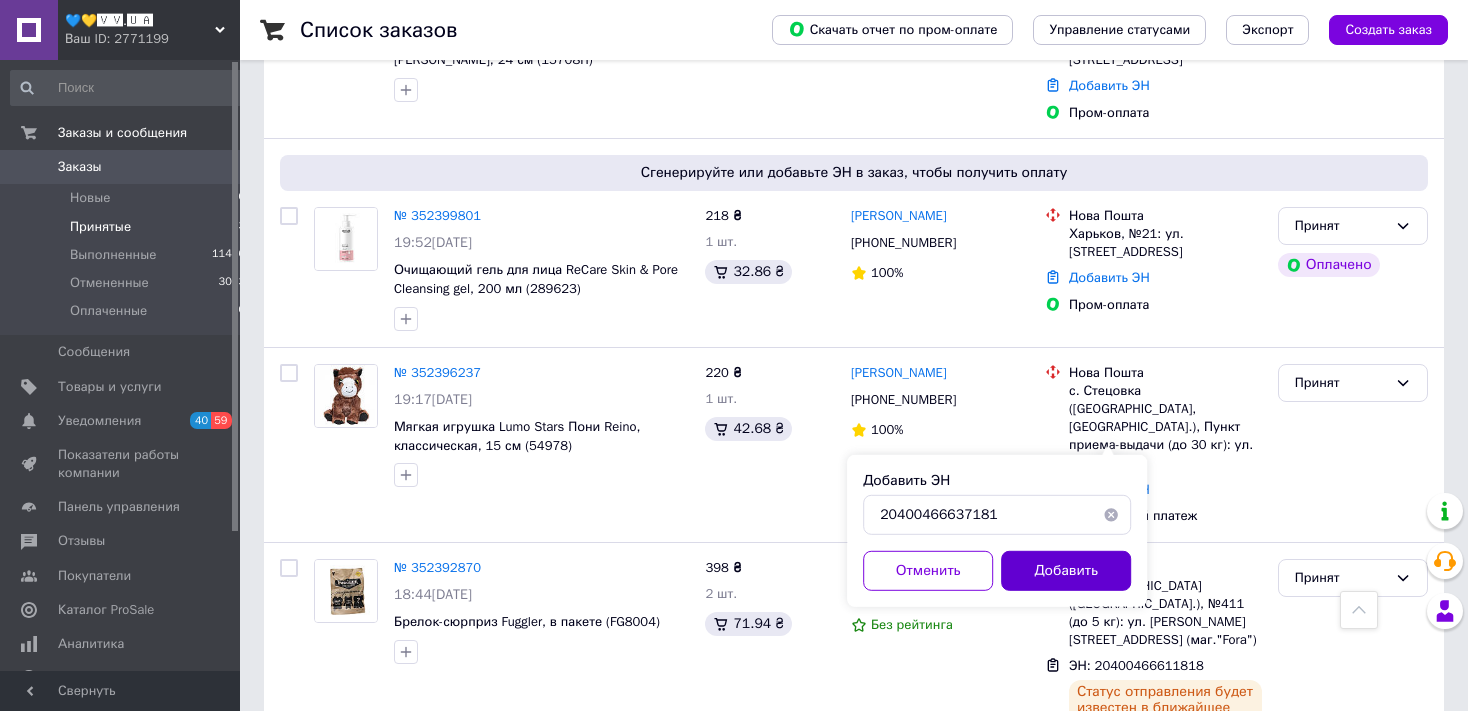 click on "Добавить" at bounding box center [1066, 571] 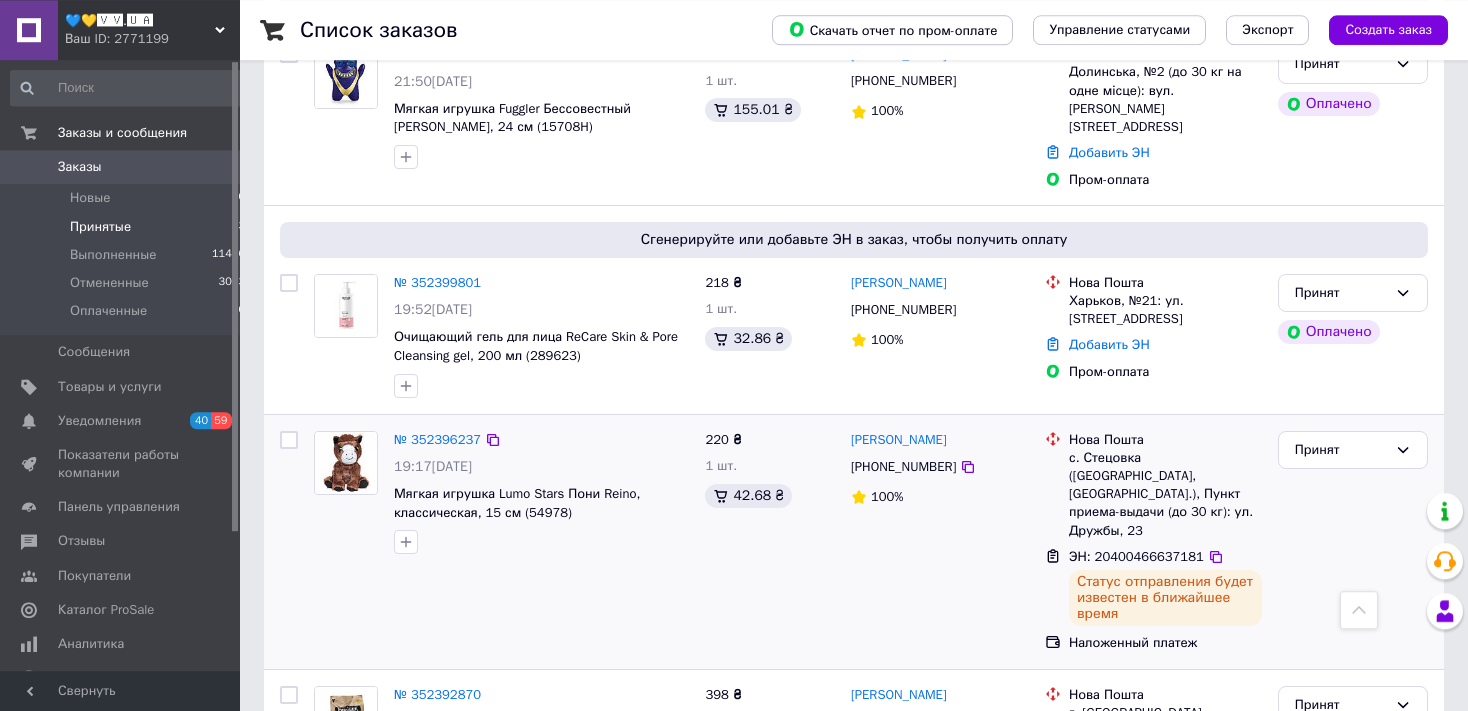 scroll, scrollTop: 640, scrollLeft: 0, axis: vertical 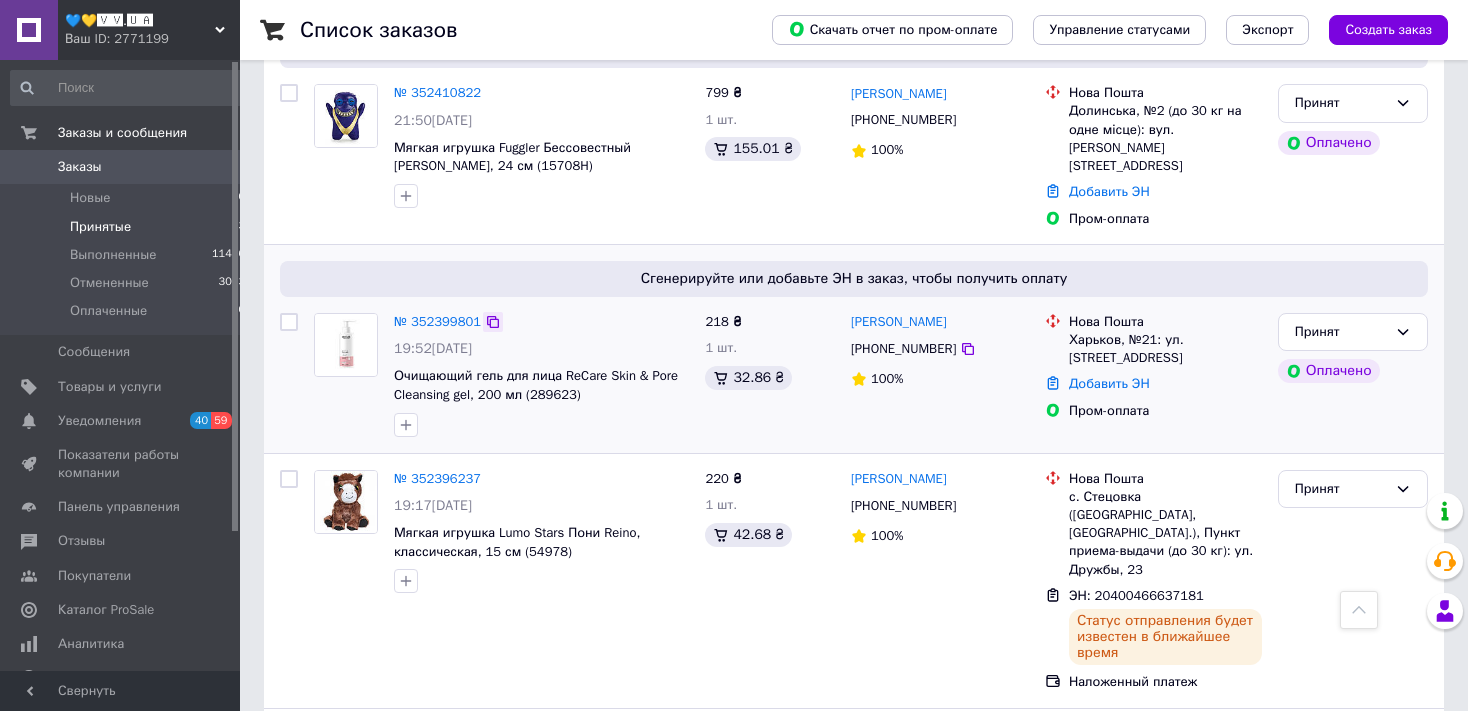 click 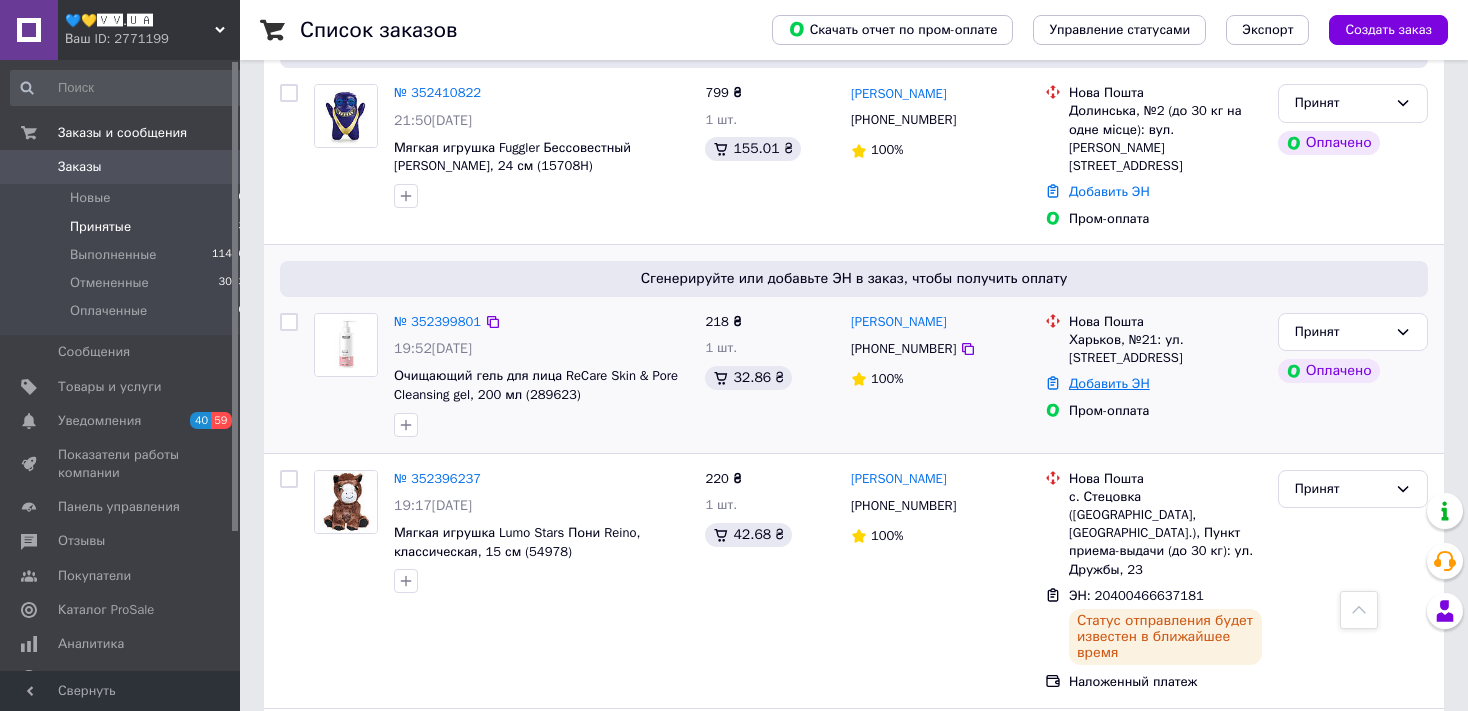 click on "Добавить ЭН" at bounding box center [1109, 383] 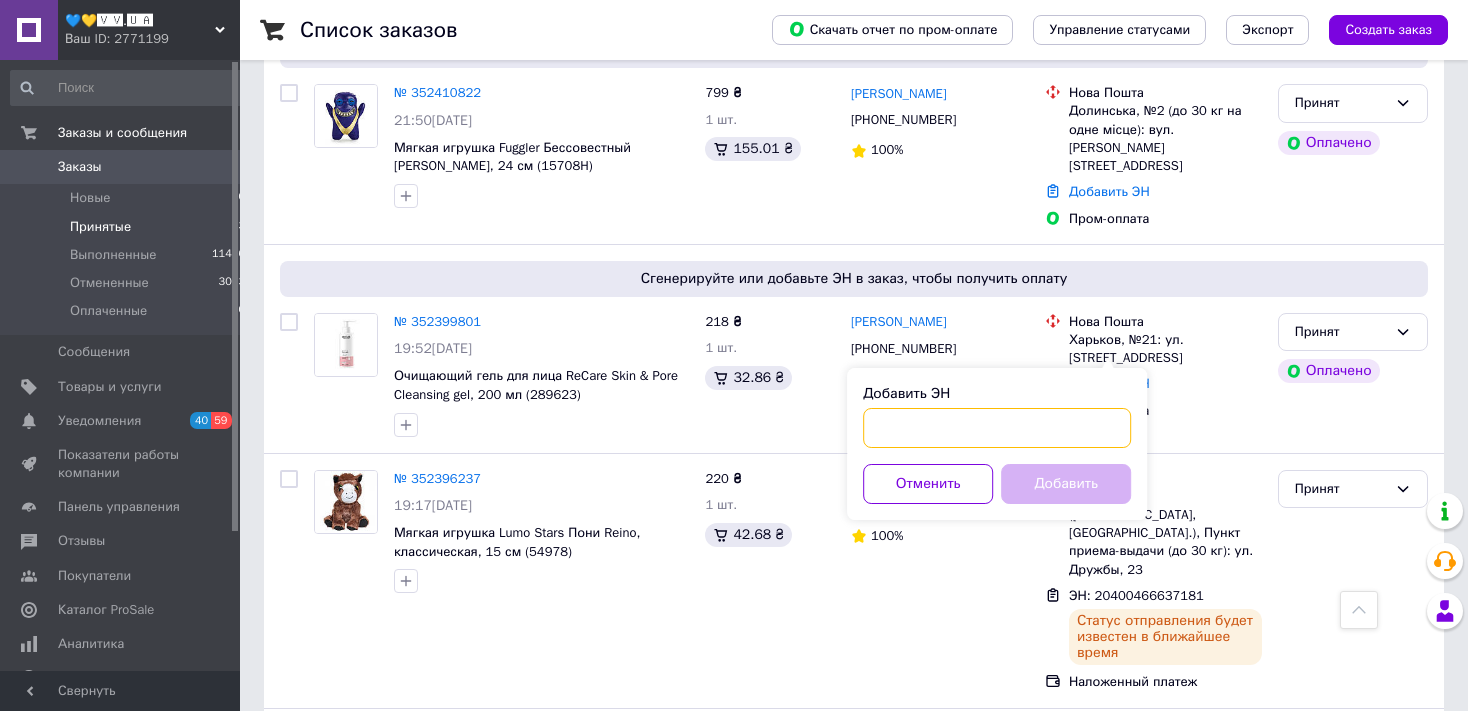 click on "Добавить ЭН" at bounding box center [997, 428] 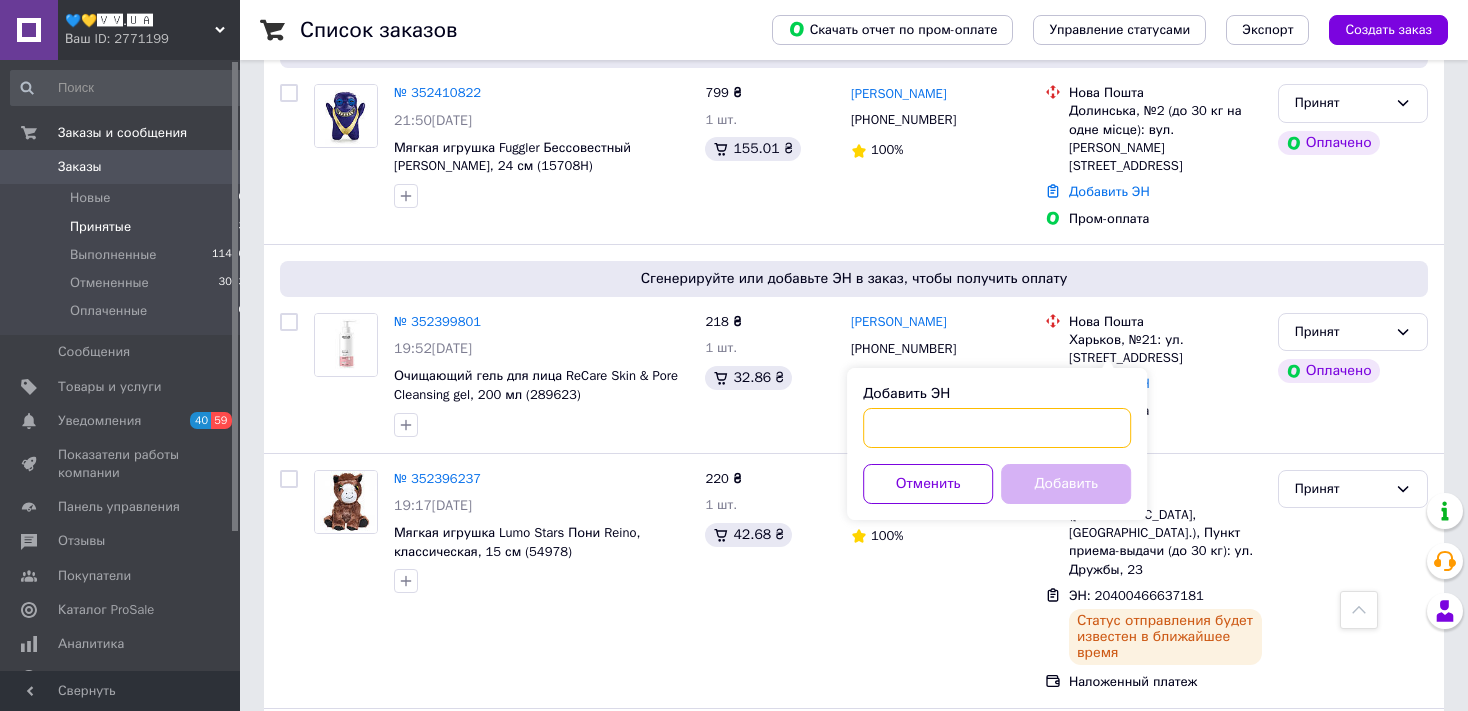 paste on "20400466637476" 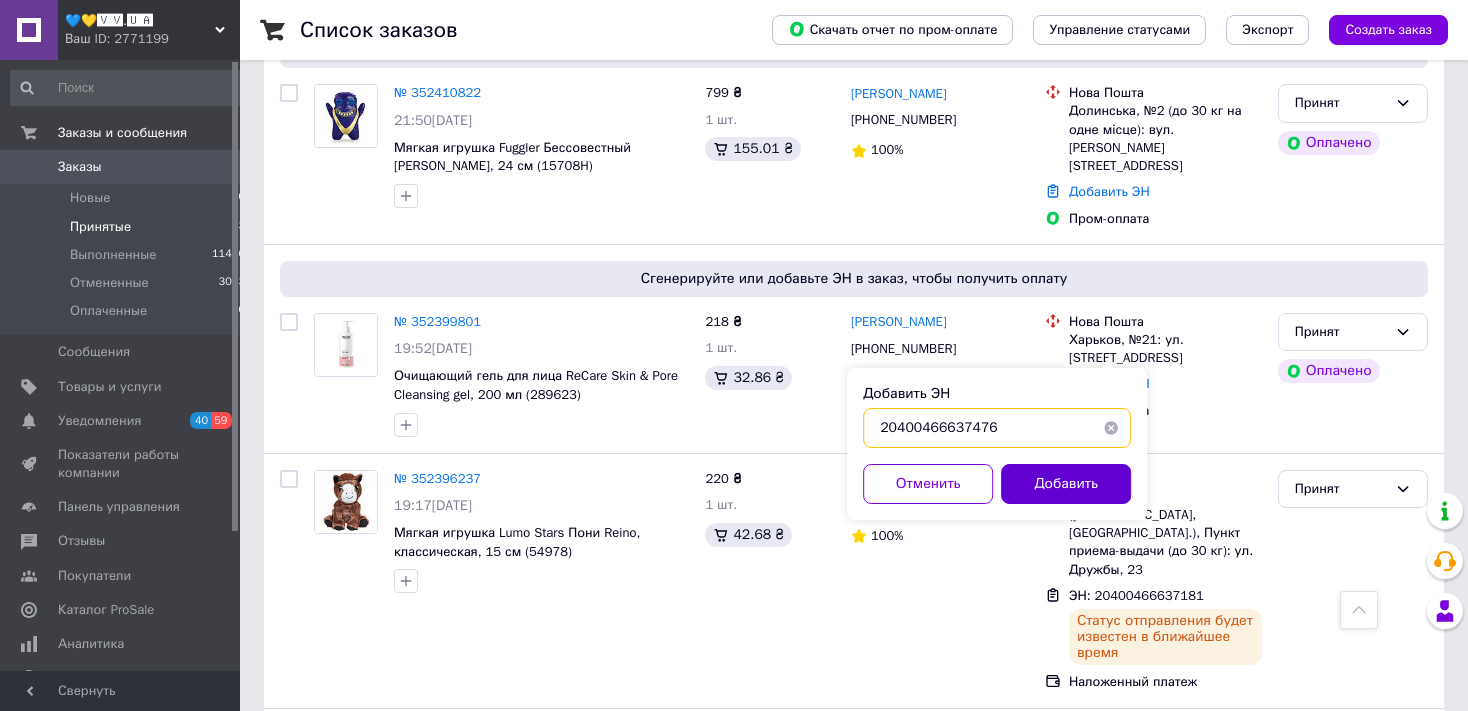 type on "20400466637476" 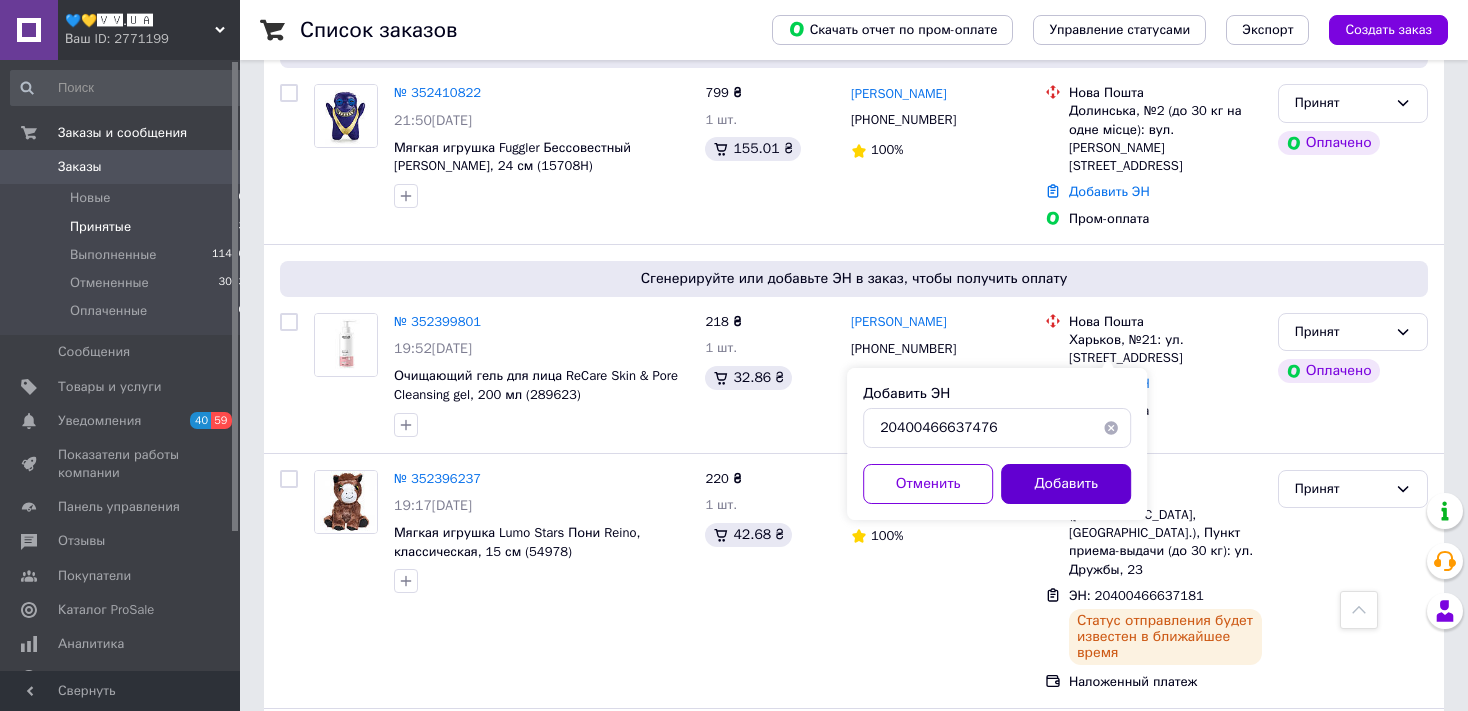 click on "Добавить" at bounding box center (1066, 484) 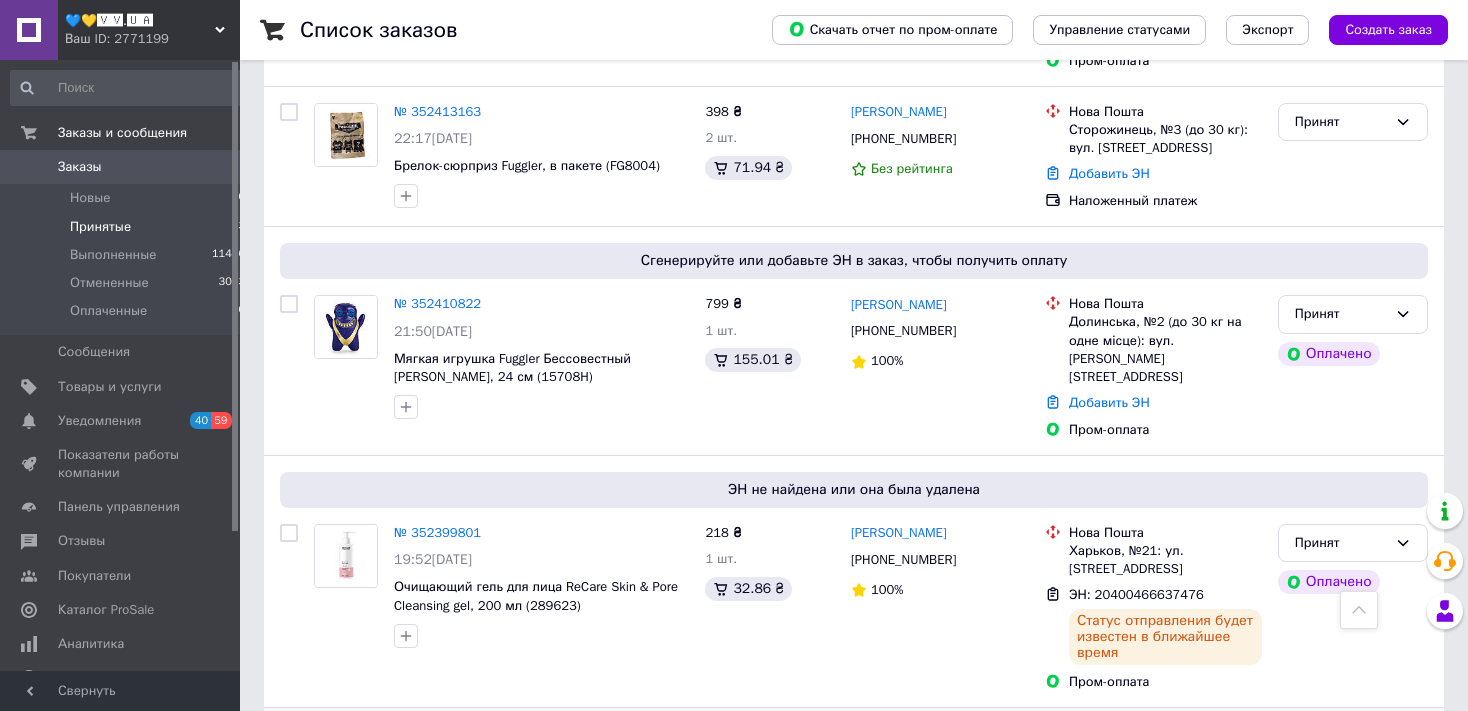 scroll, scrollTop: 324, scrollLeft: 0, axis: vertical 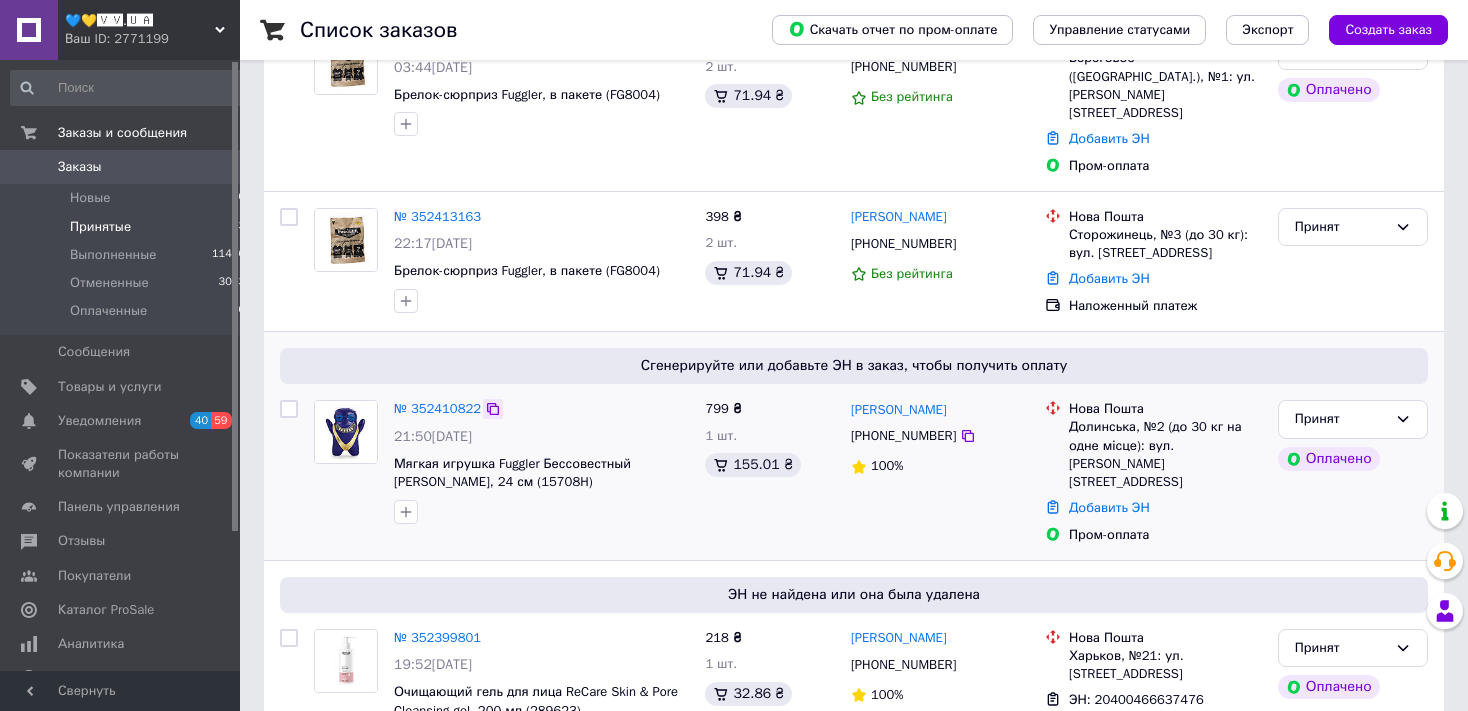 click 